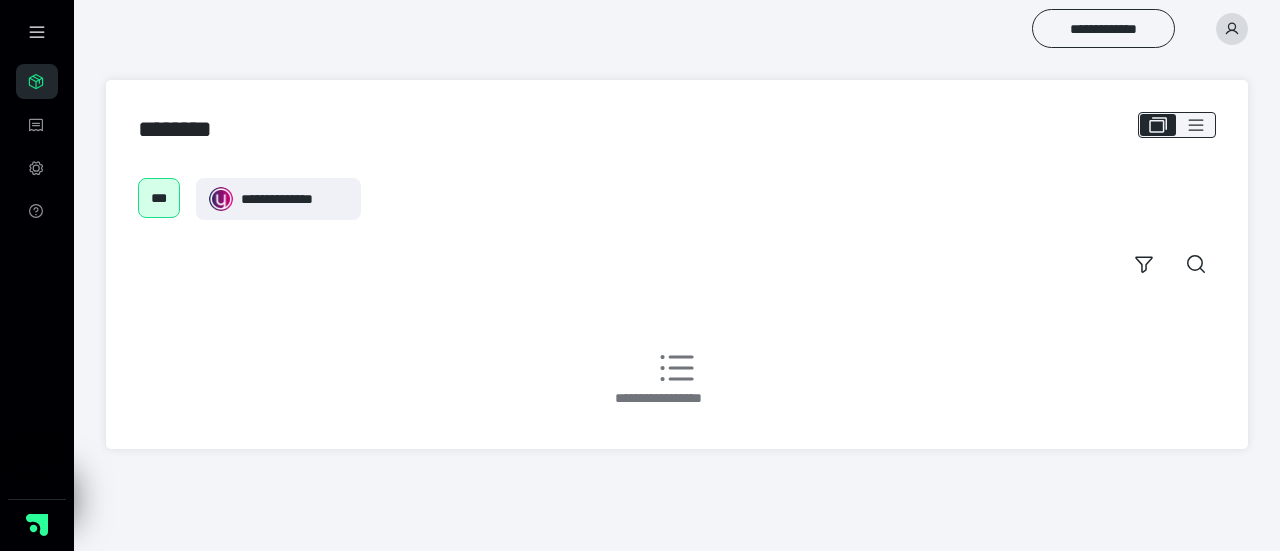 scroll, scrollTop: 0, scrollLeft: 0, axis: both 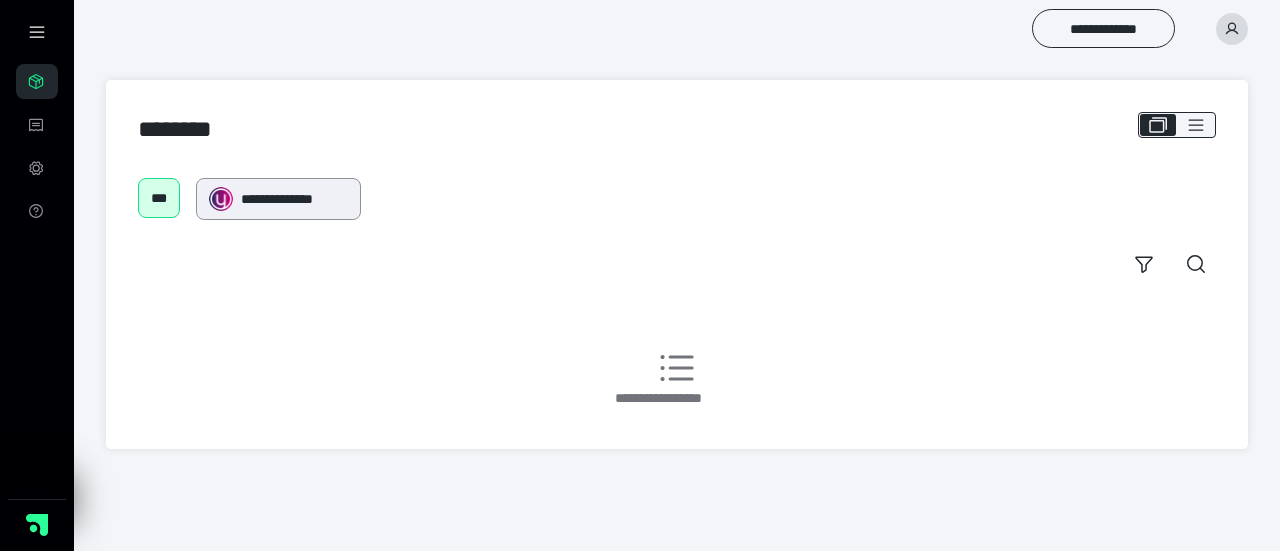 click on "**********" at bounding box center (294, 199) 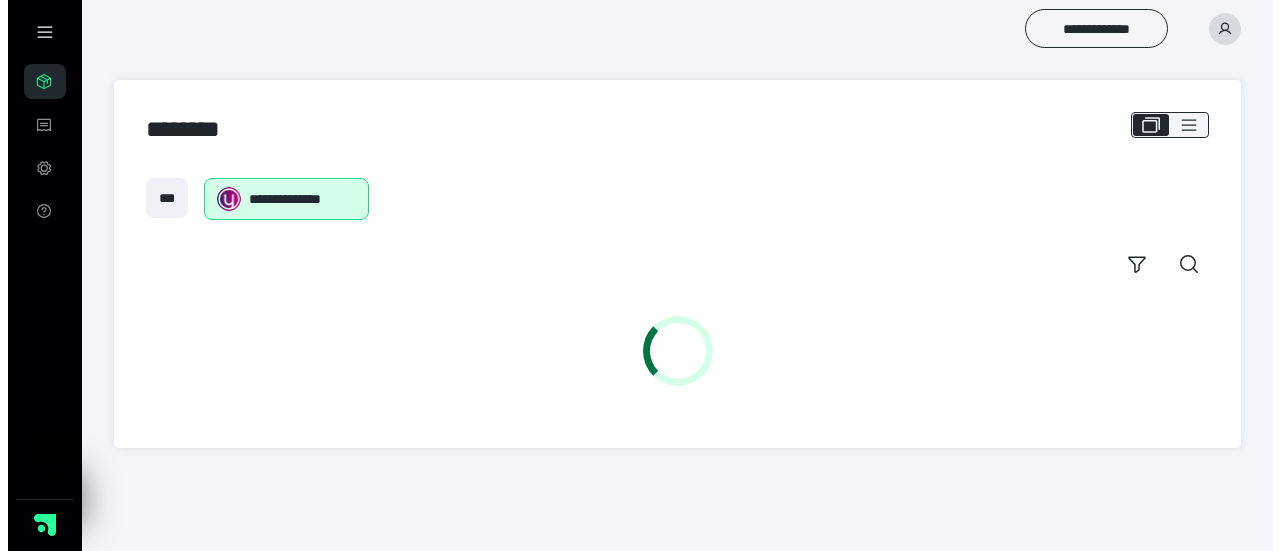 scroll, scrollTop: 0, scrollLeft: 0, axis: both 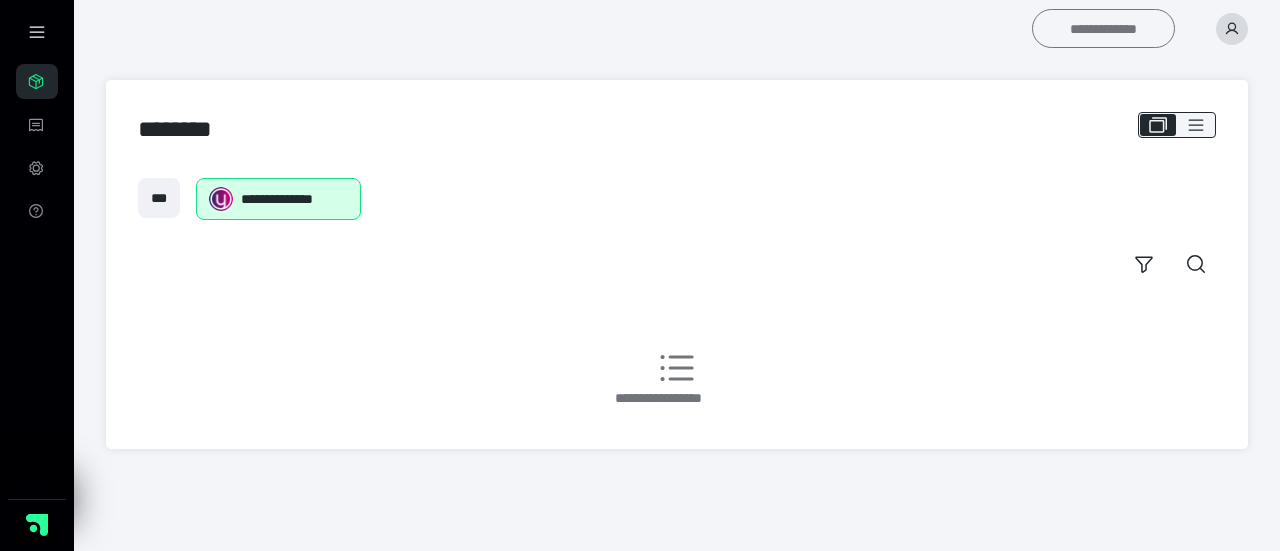click on "**********" at bounding box center (1103, 28) 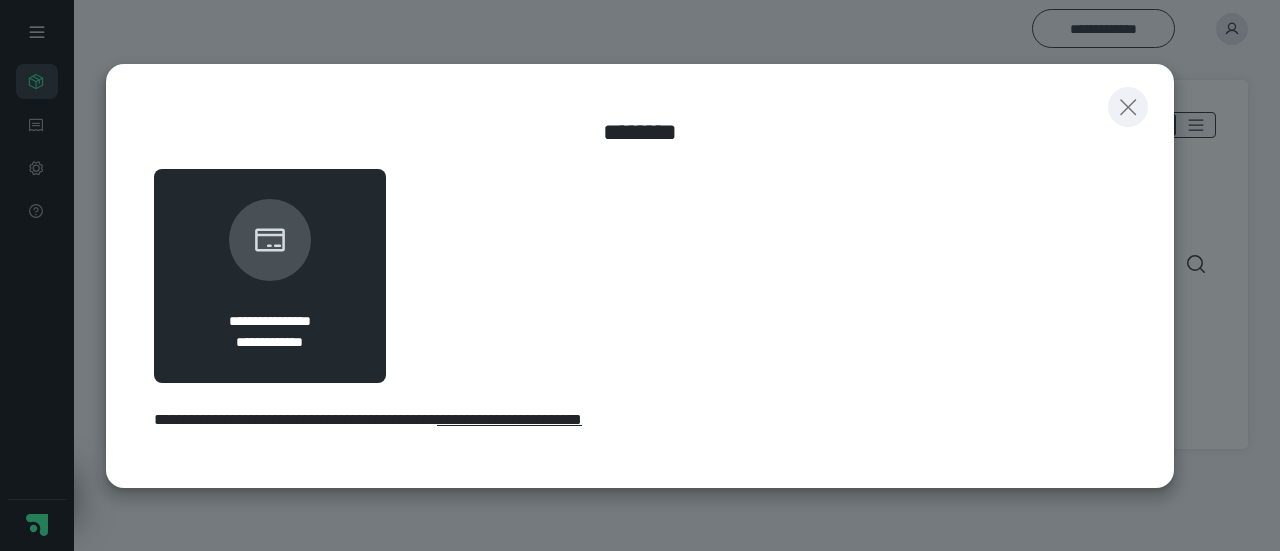 click 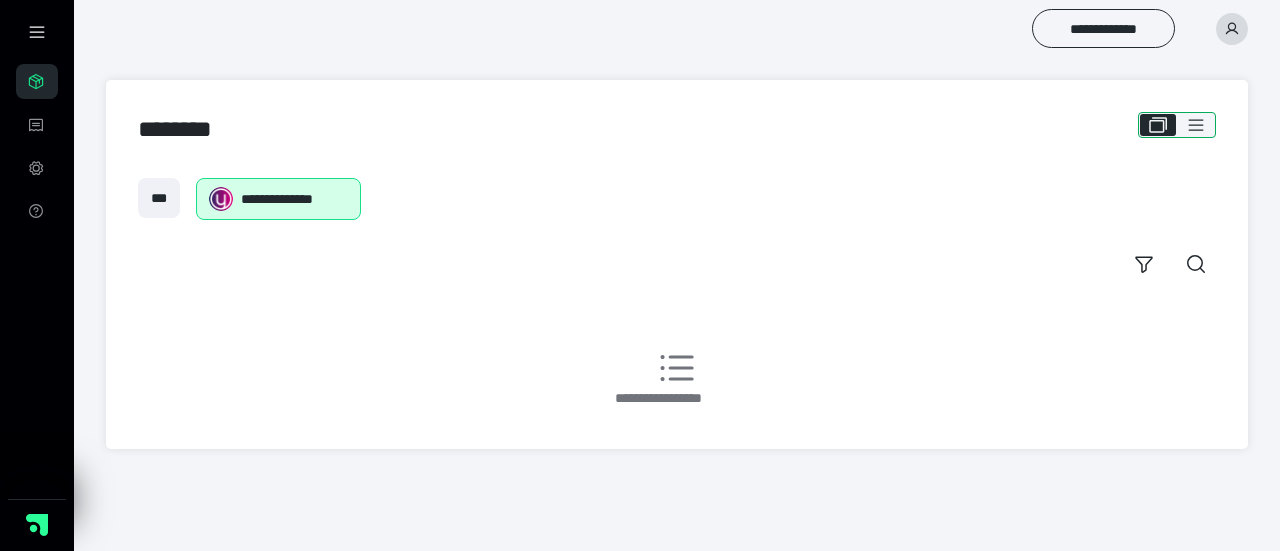 click 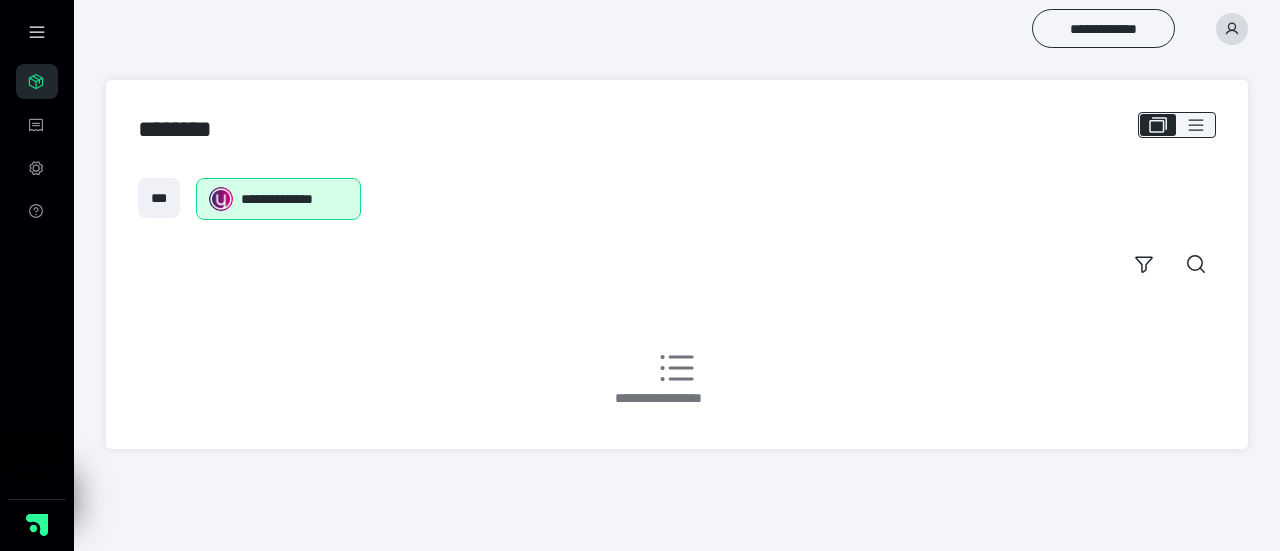 click 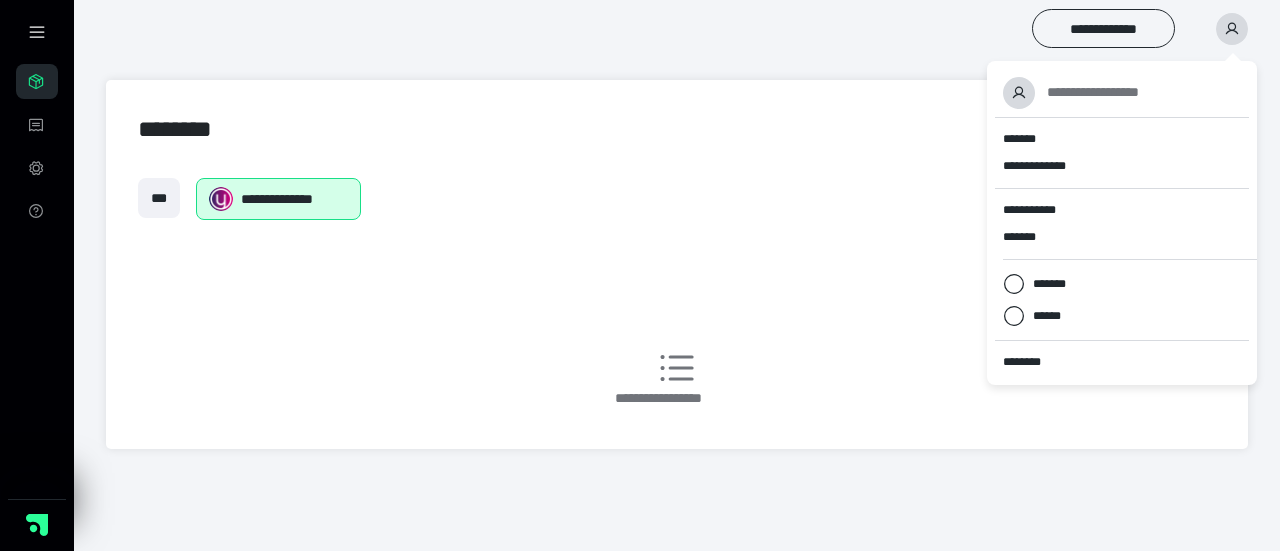 click on "**********" at bounding box center [1093, 92] 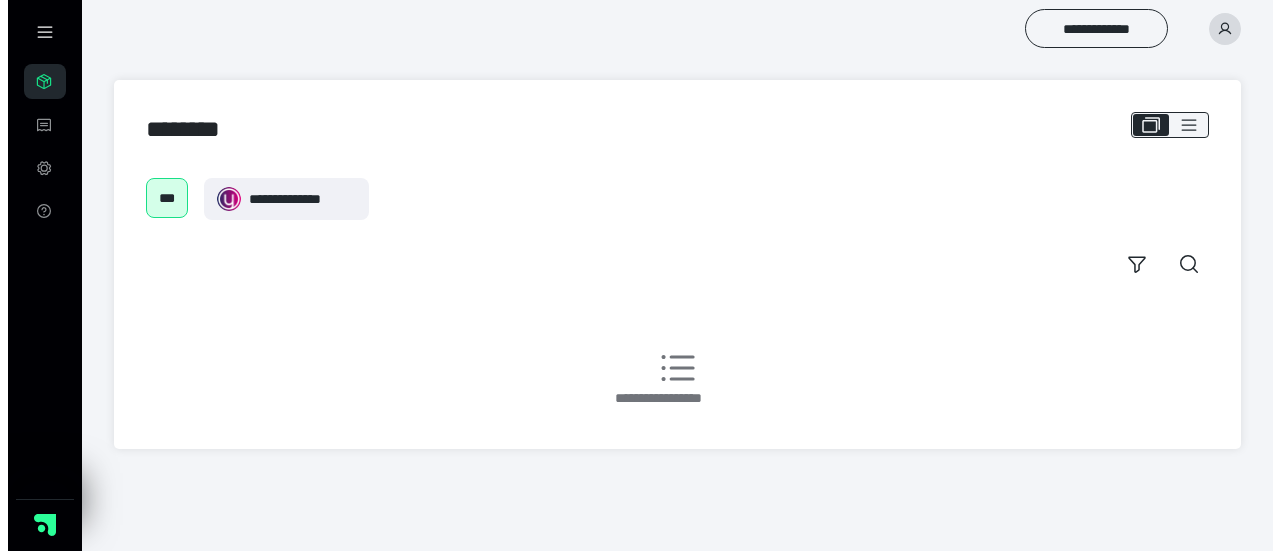 scroll, scrollTop: 0, scrollLeft: 0, axis: both 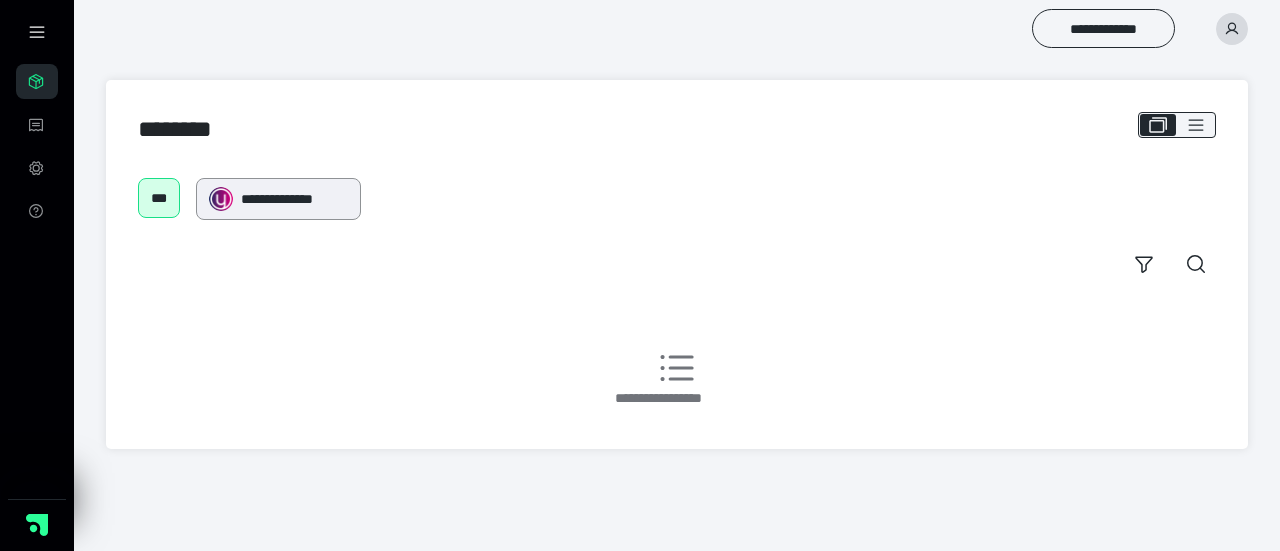 click on "**********" at bounding box center (294, 199) 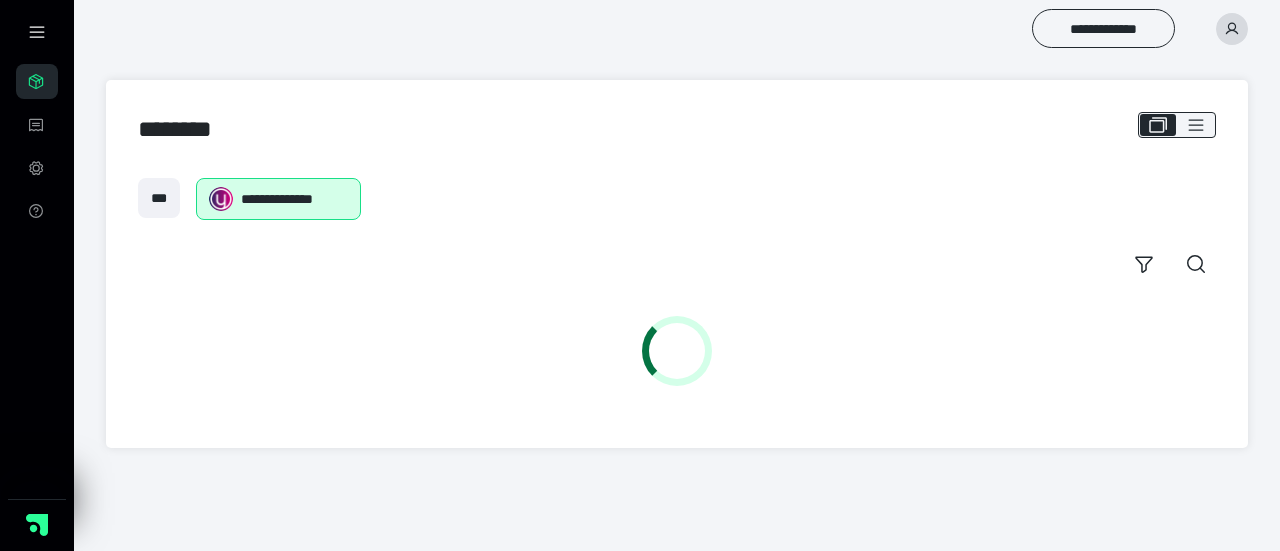scroll, scrollTop: 0, scrollLeft: 0, axis: both 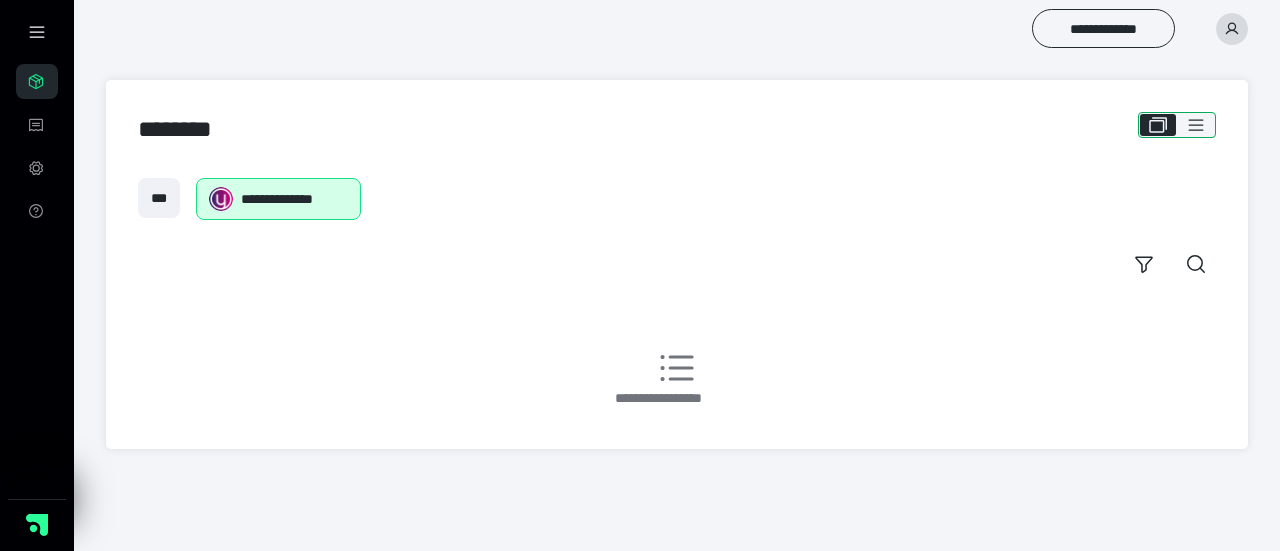 click 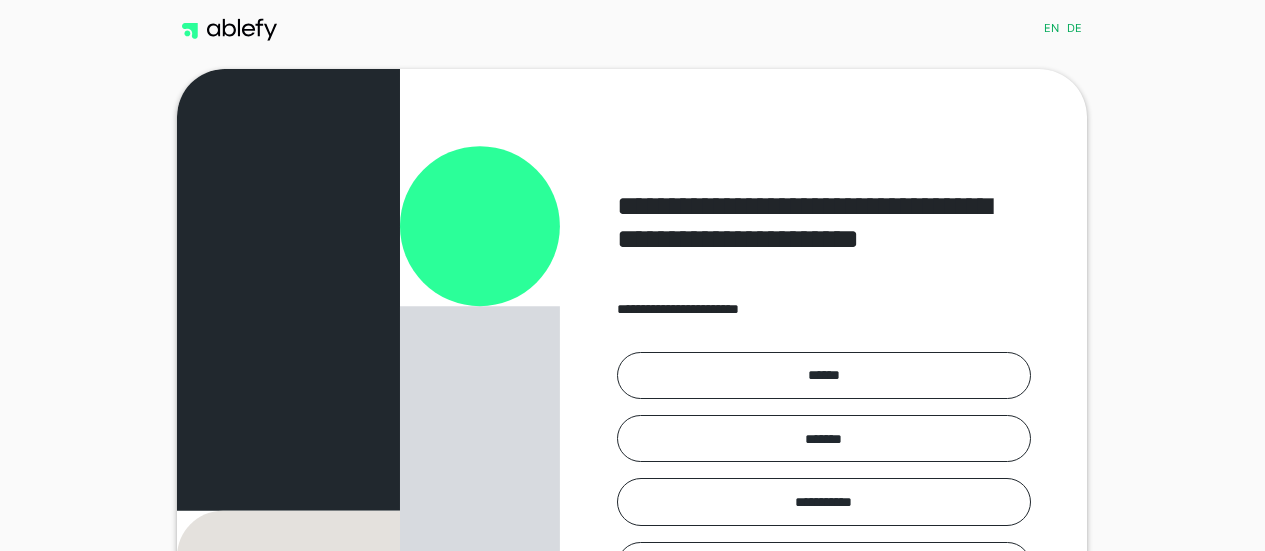 scroll, scrollTop: 0, scrollLeft: 0, axis: both 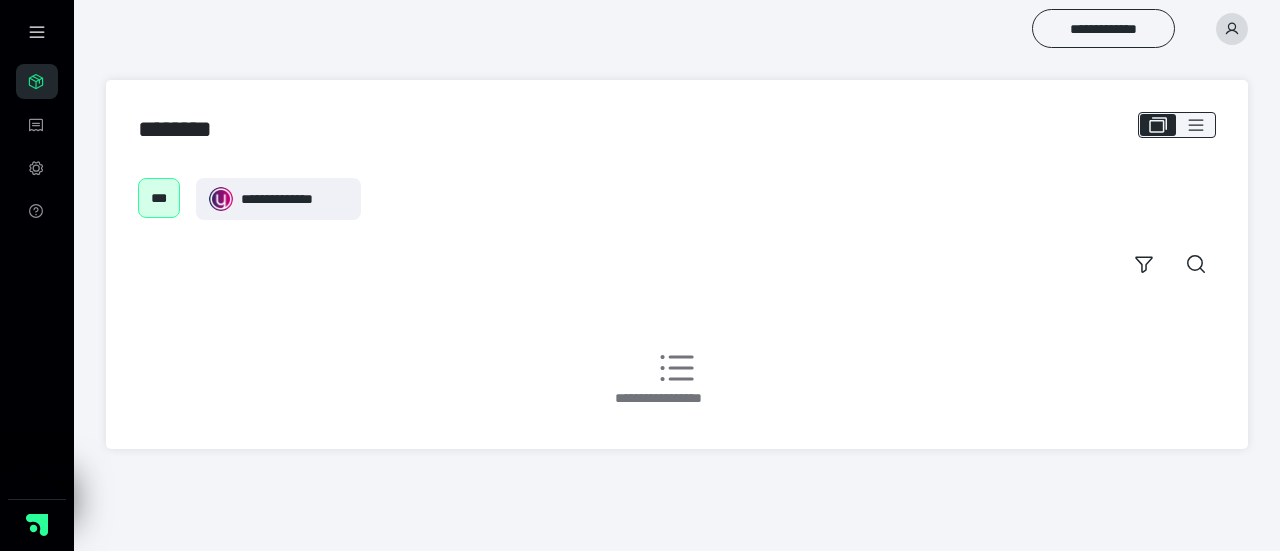 click on "***" at bounding box center (159, 198) 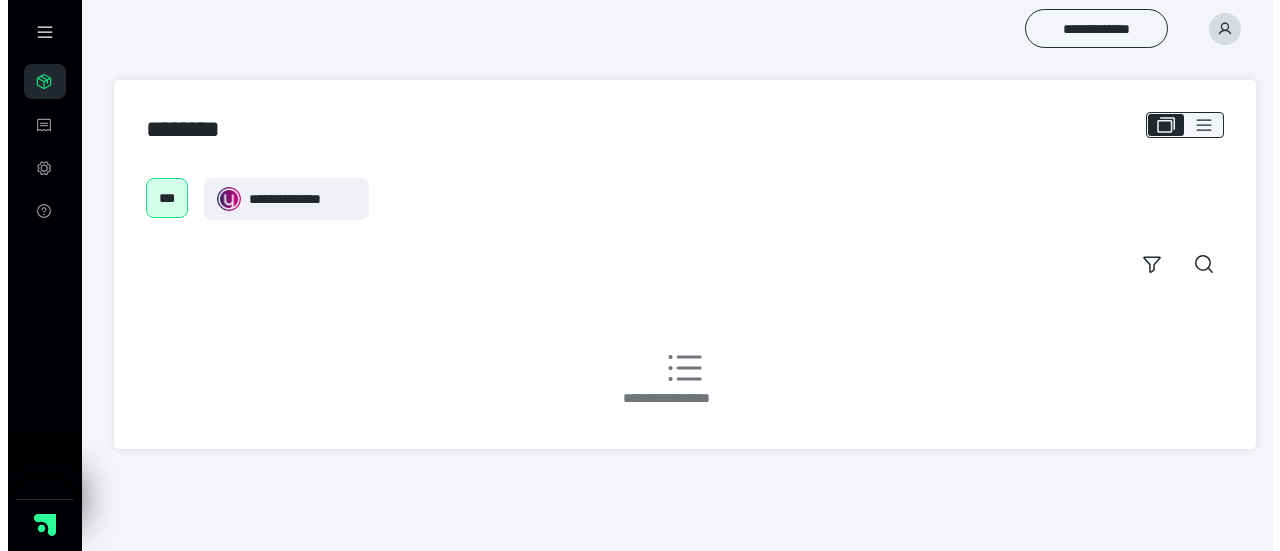 scroll, scrollTop: 0, scrollLeft: 0, axis: both 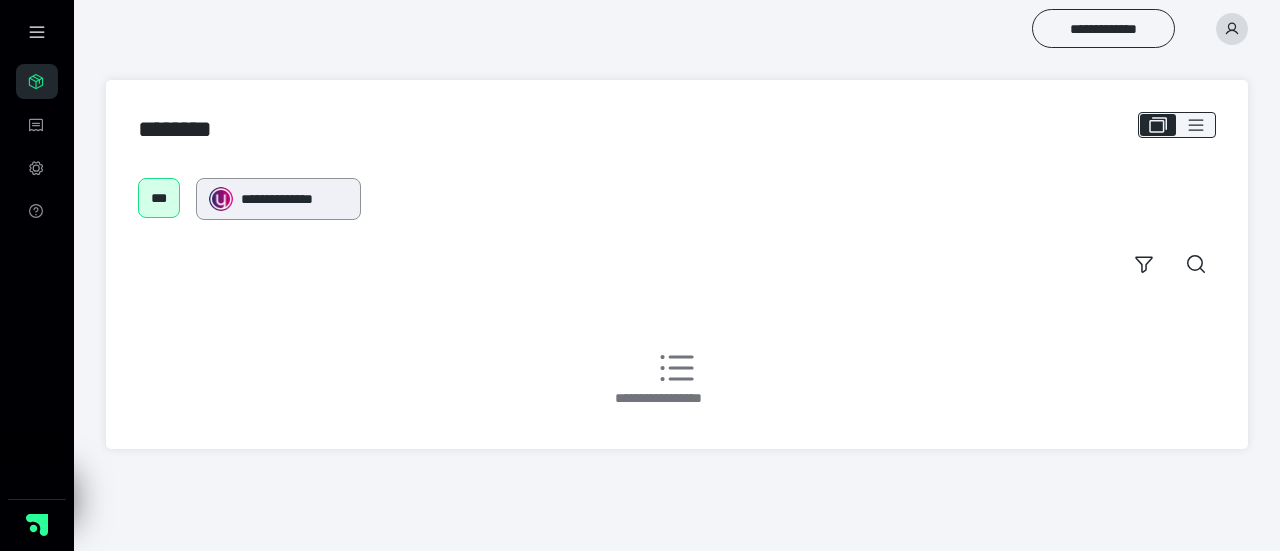 click on "**********" at bounding box center [277, 199] 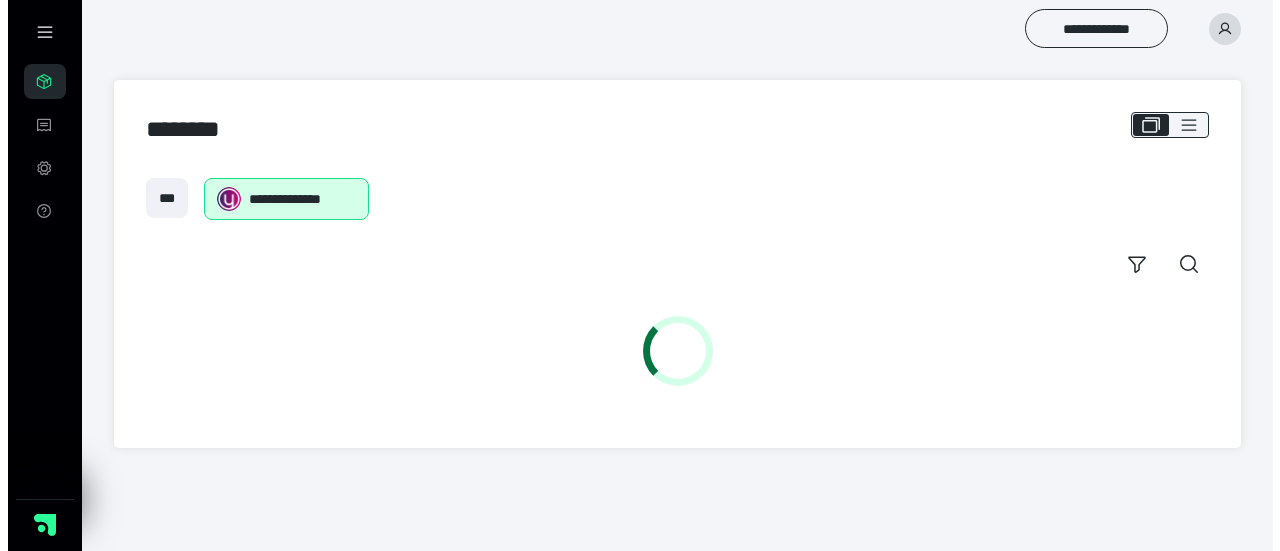 scroll, scrollTop: 0, scrollLeft: 0, axis: both 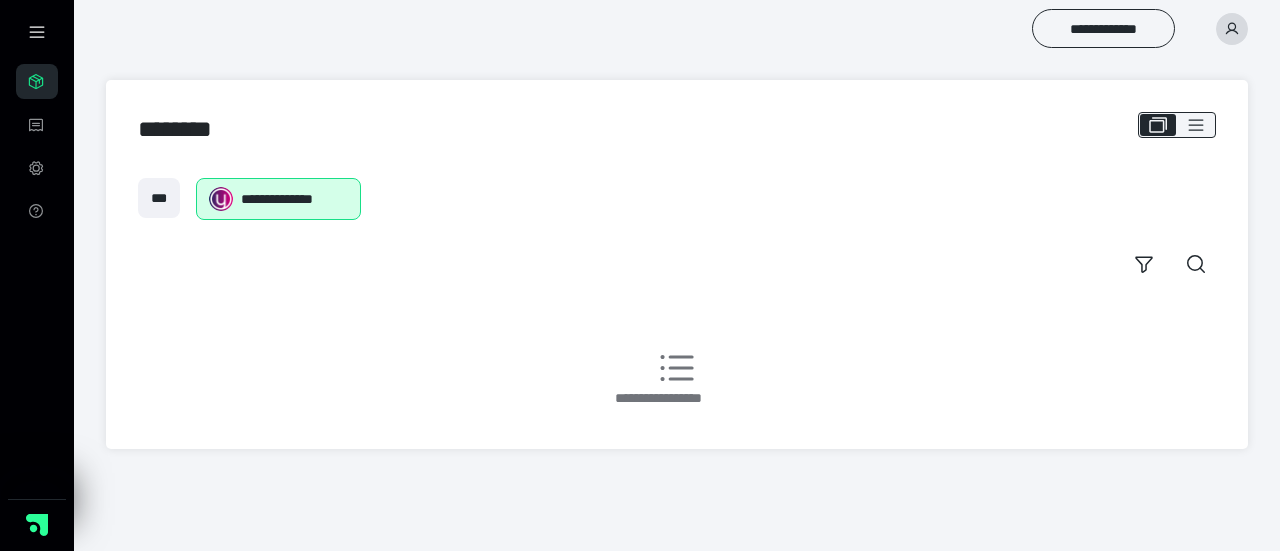 click 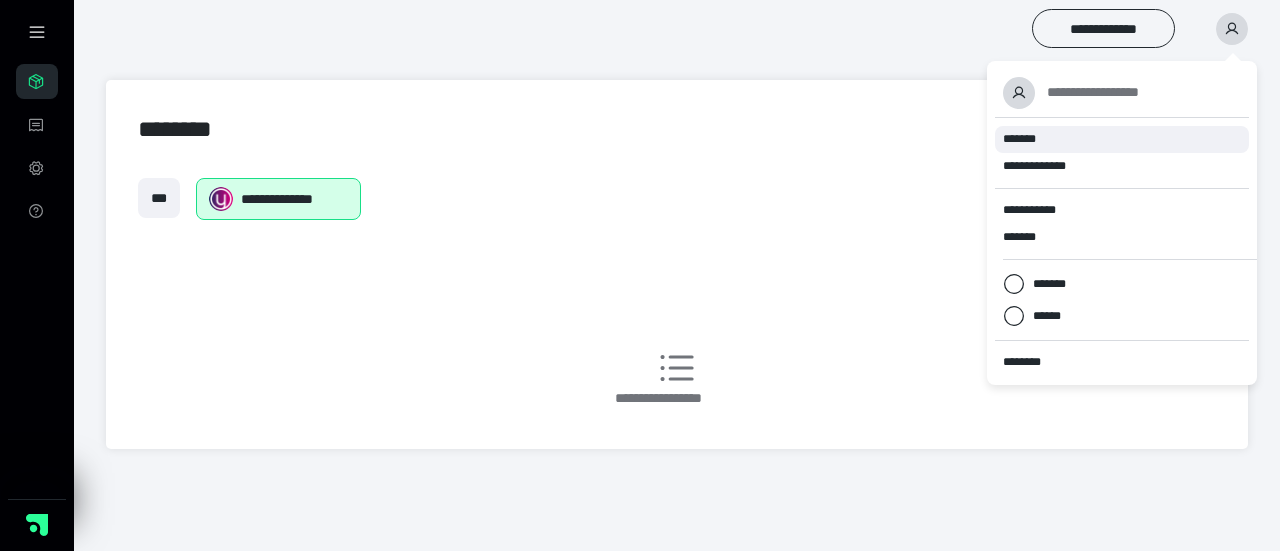 click on "*******" at bounding box center [1122, 139] 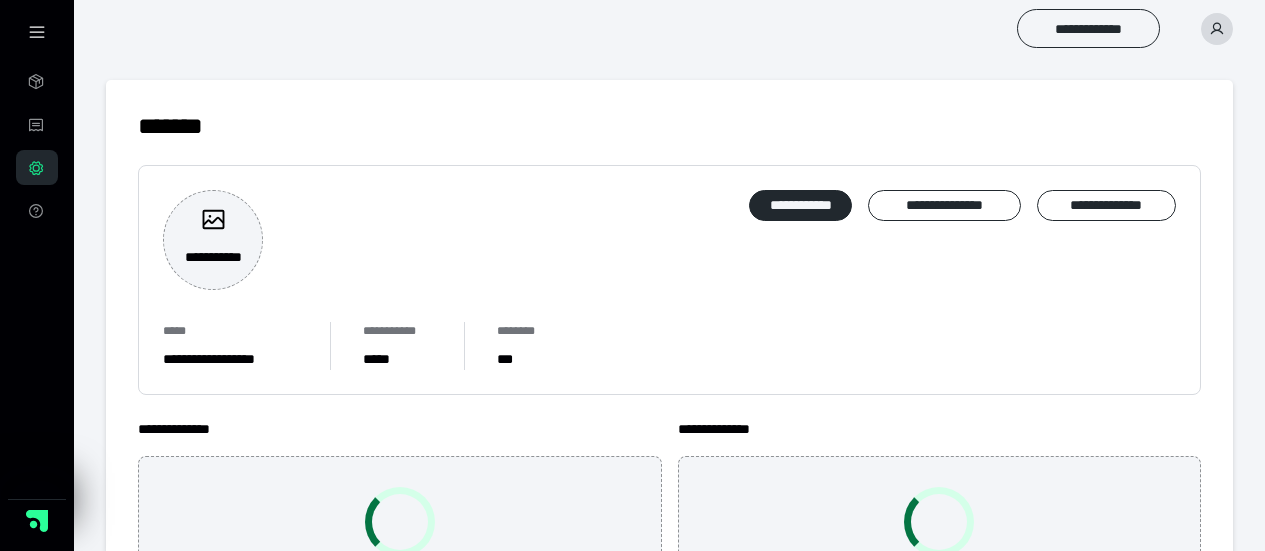 scroll, scrollTop: 0, scrollLeft: 0, axis: both 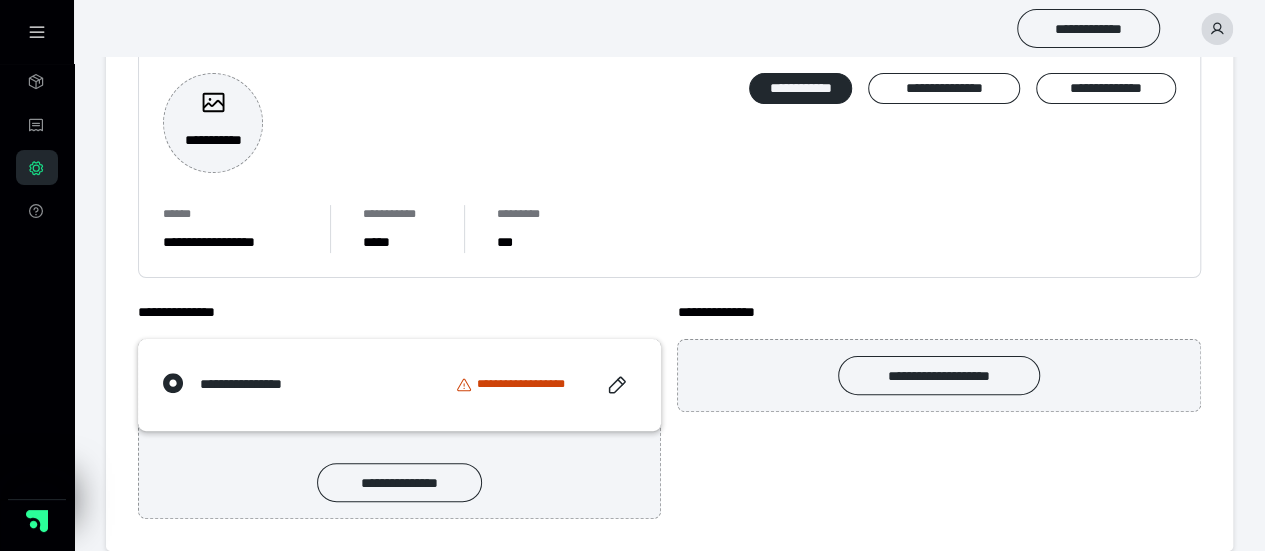 drag, startPoint x: 1274, startPoint y: 87, endPoint x: 1279, endPoint y: 233, distance: 146.08559 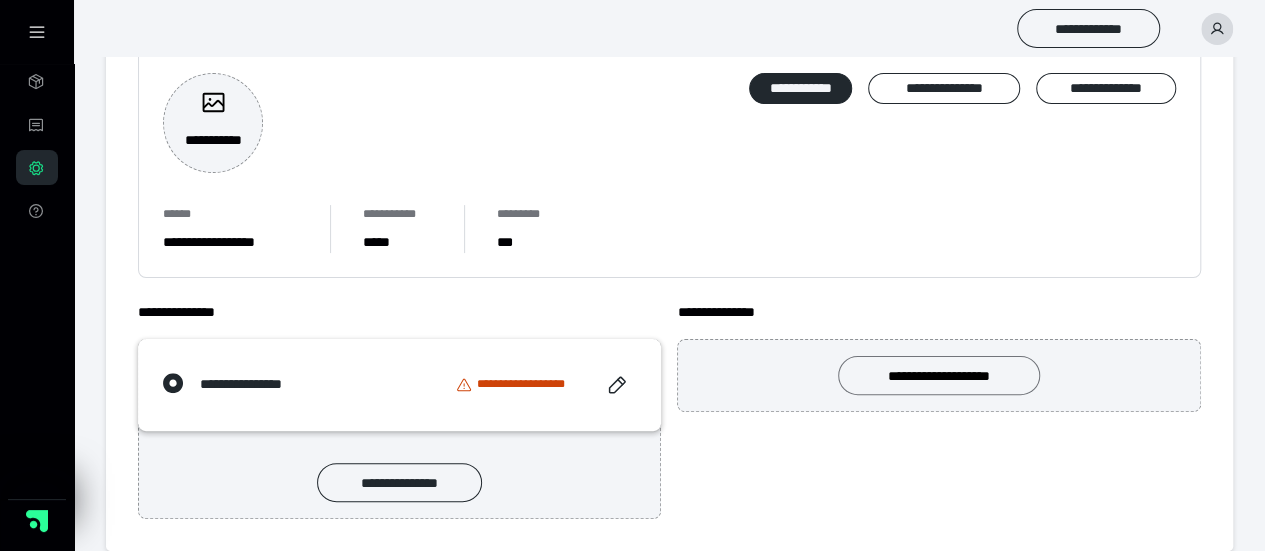 click on "**********" at bounding box center [939, 376] 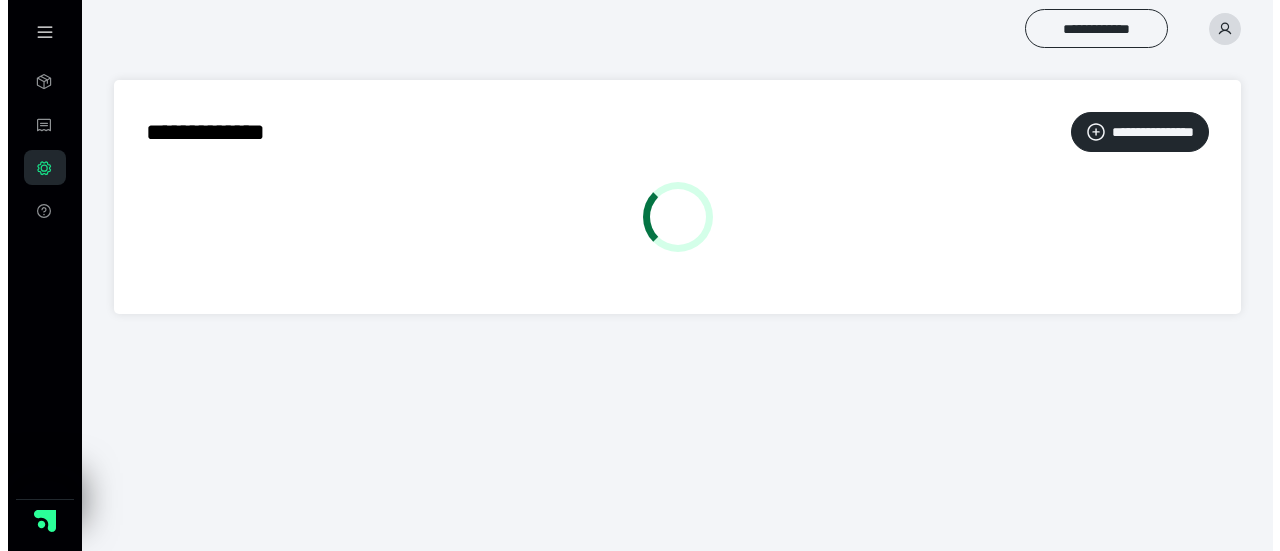 scroll, scrollTop: 0, scrollLeft: 0, axis: both 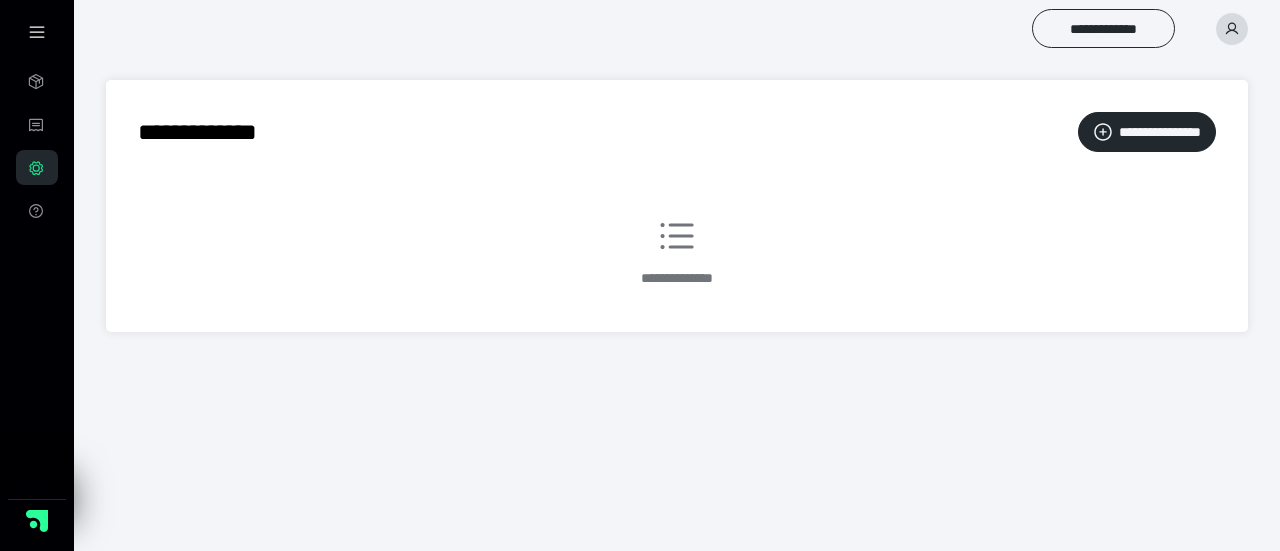 click 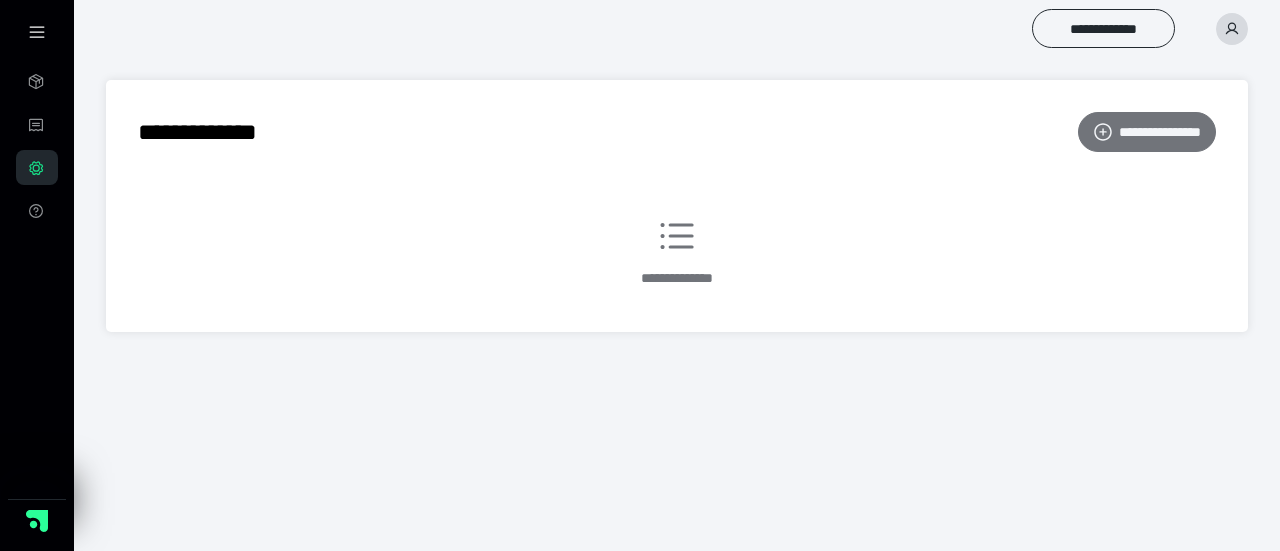 click on "**********" at bounding box center (1160, 132) 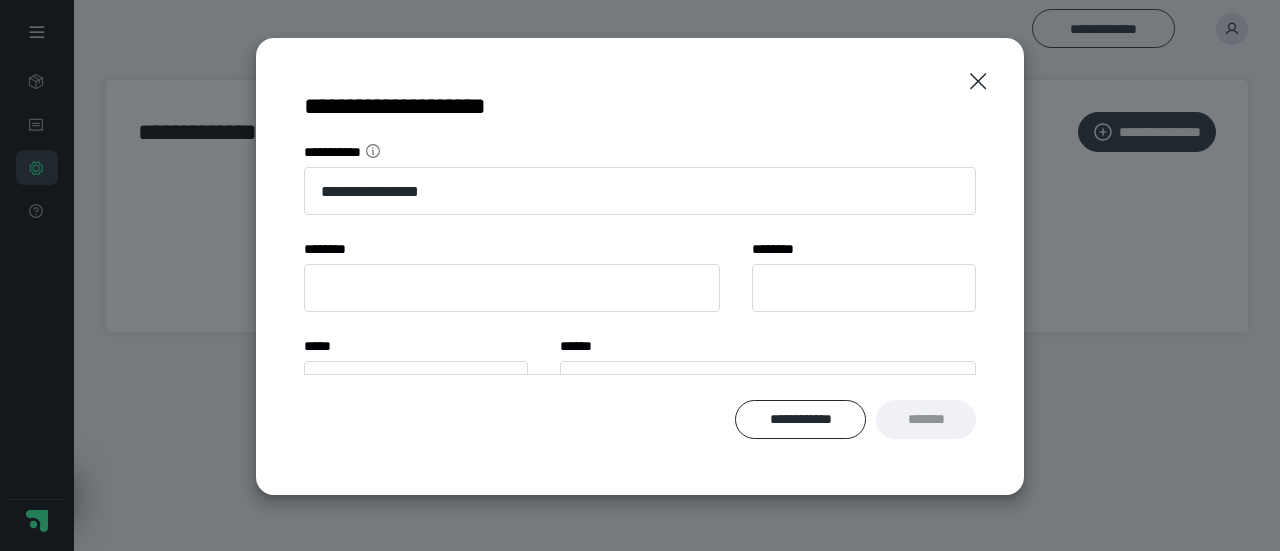 scroll, scrollTop: 0, scrollLeft: 0, axis: both 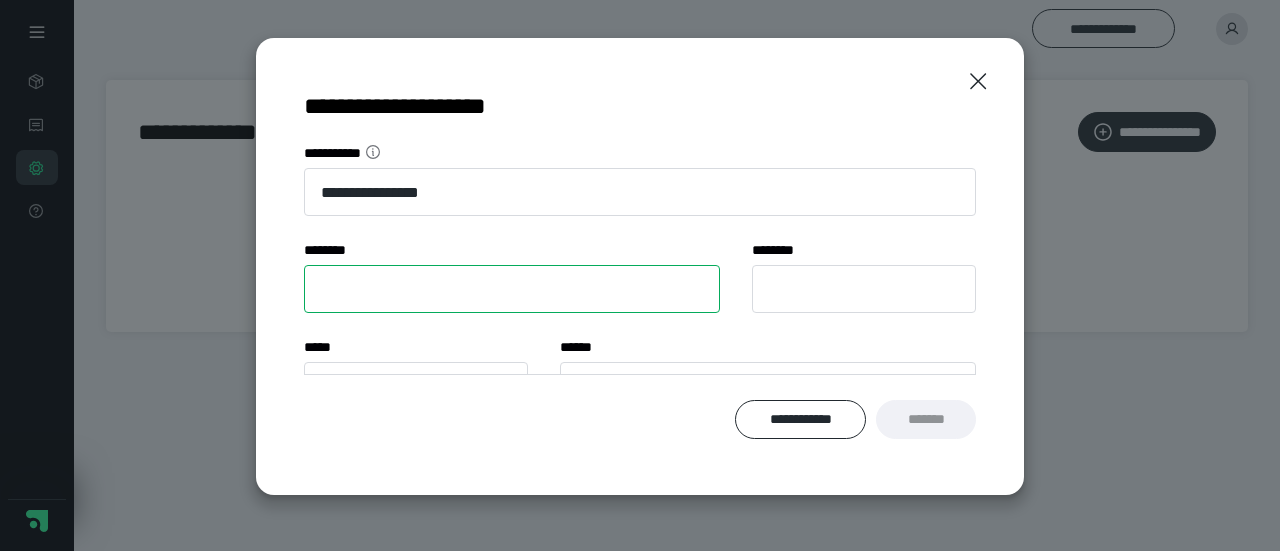 click on "****** *" at bounding box center (512, 289) 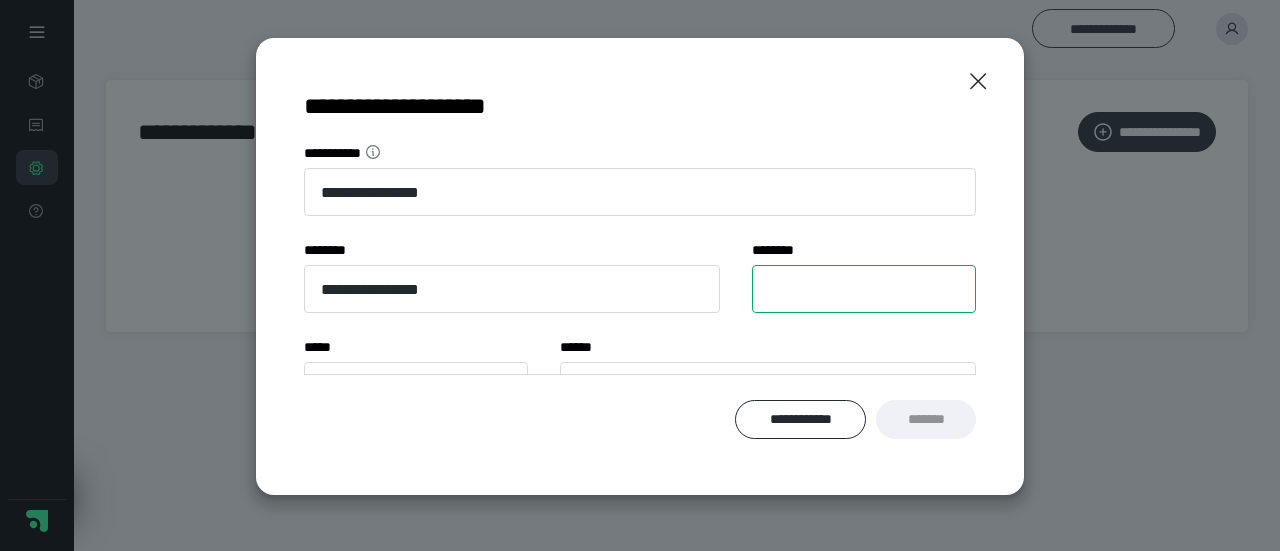 type on "*" 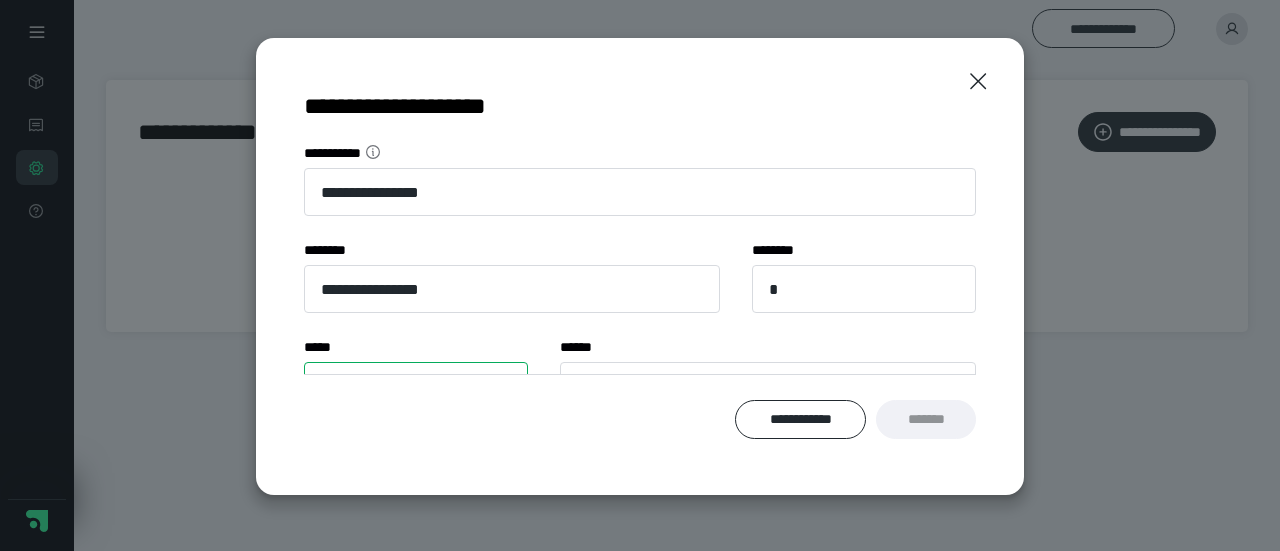 type on "******" 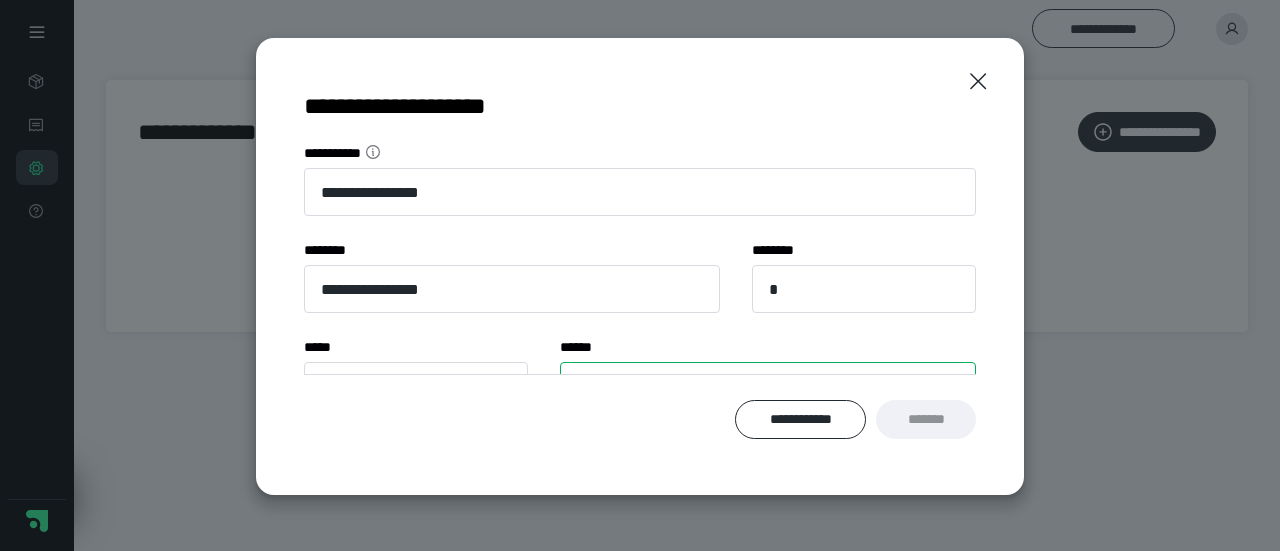 type on "********" 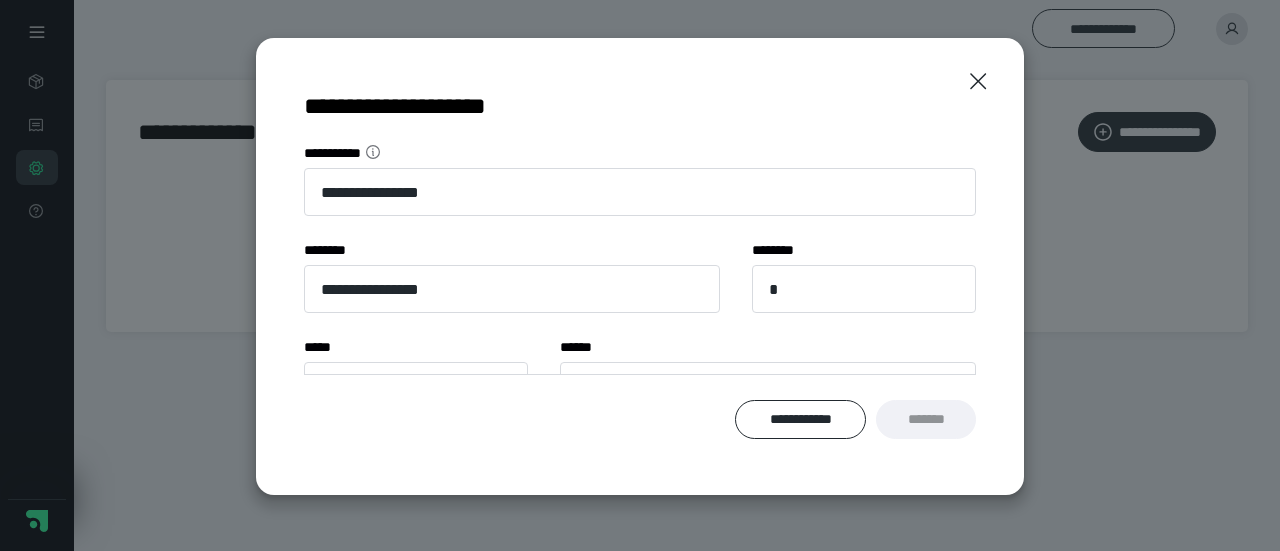 type on "*******" 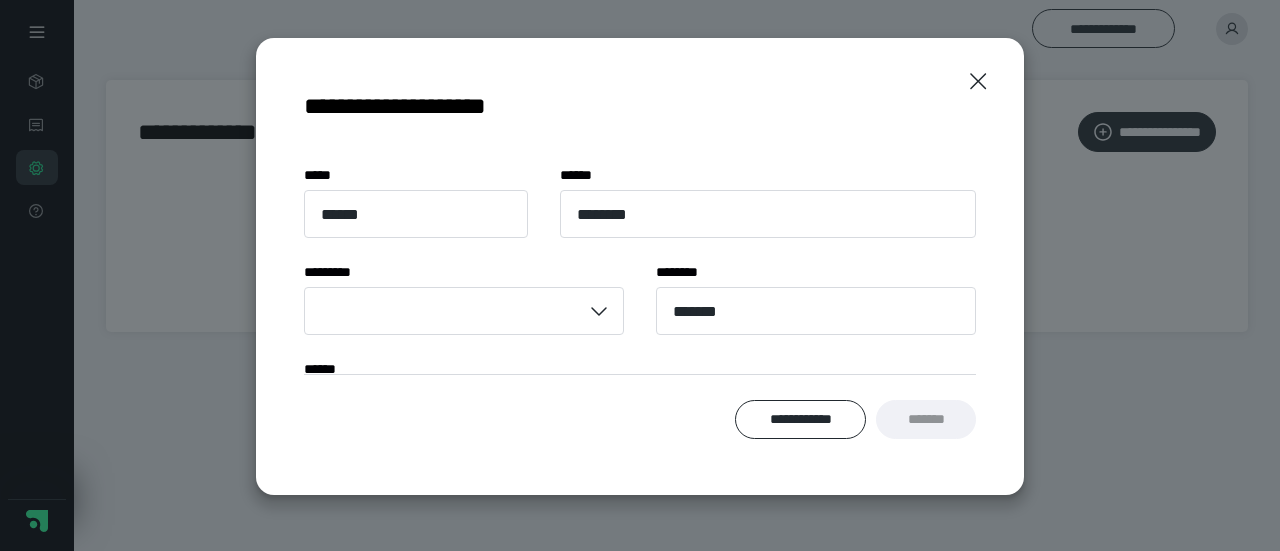 scroll, scrollTop: 180, scrollLeft: 0, axis: vertical 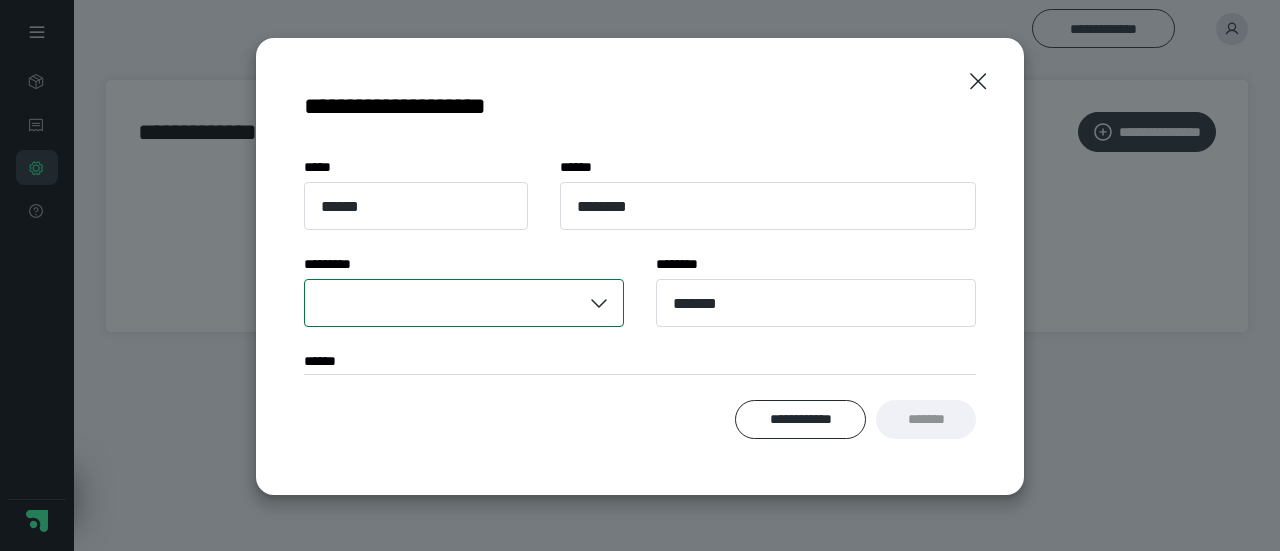 click at bounding box center (443, 303) 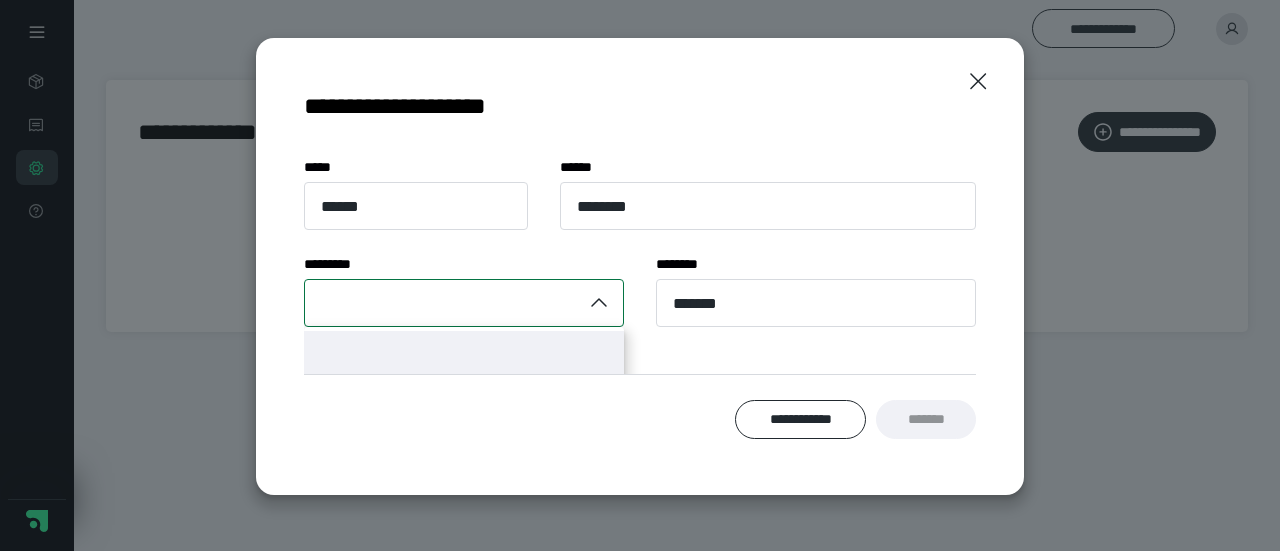 click at bounding box center (443, 303) 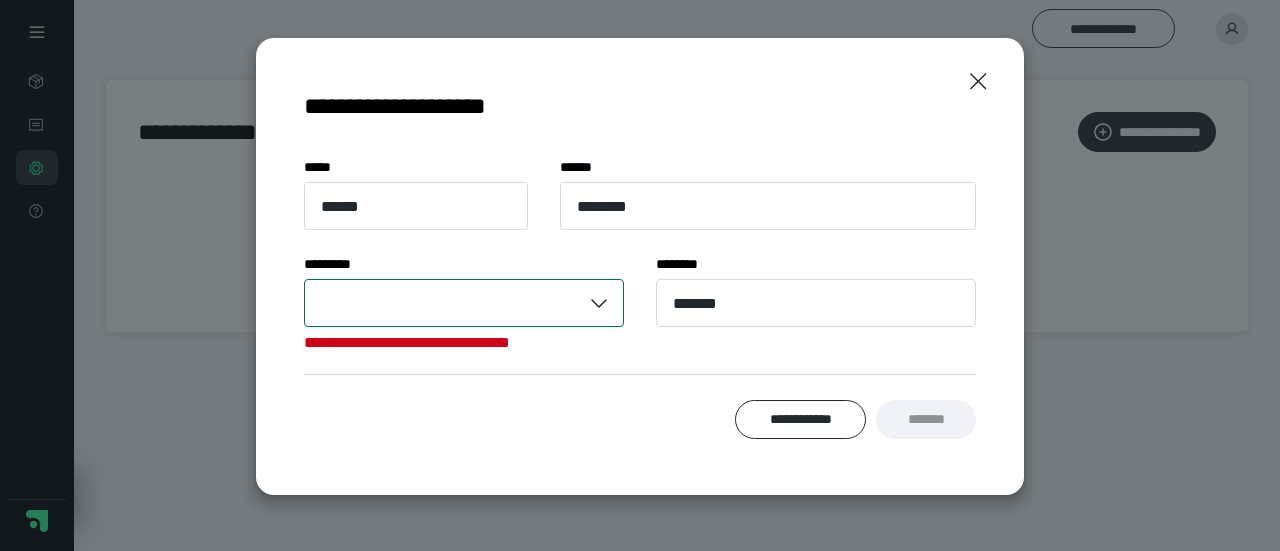 drag, startPoint x: 369, startPoint y: 309, endPoint x: 345, endPoint y: 241, distance: 72.11102 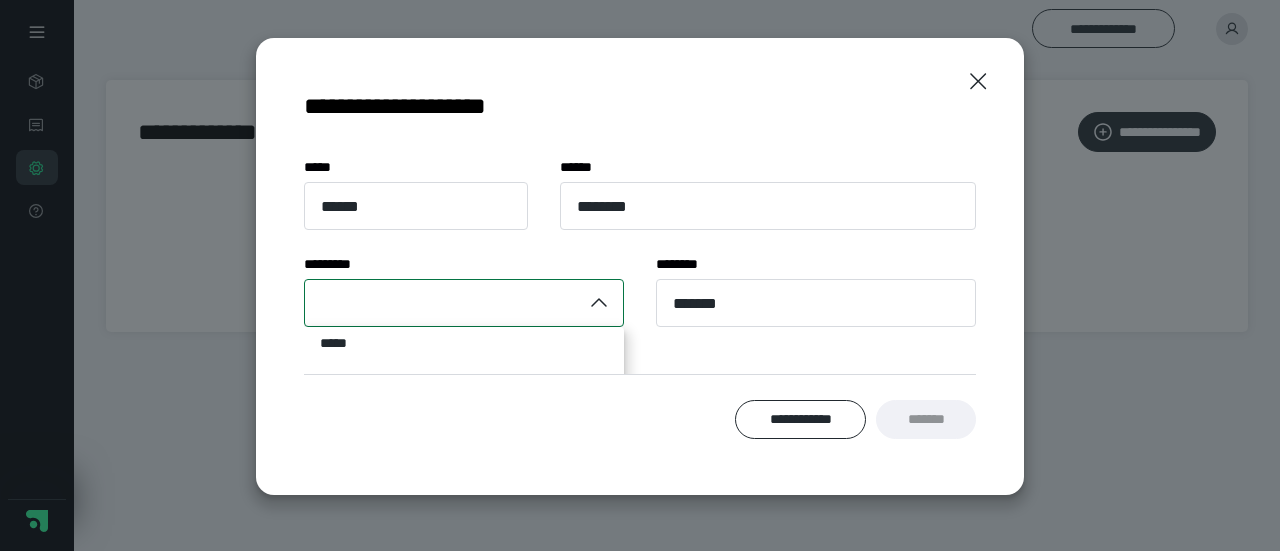 scroll, scrollTop: 7339, scrollLeft: 0, axis: vertical 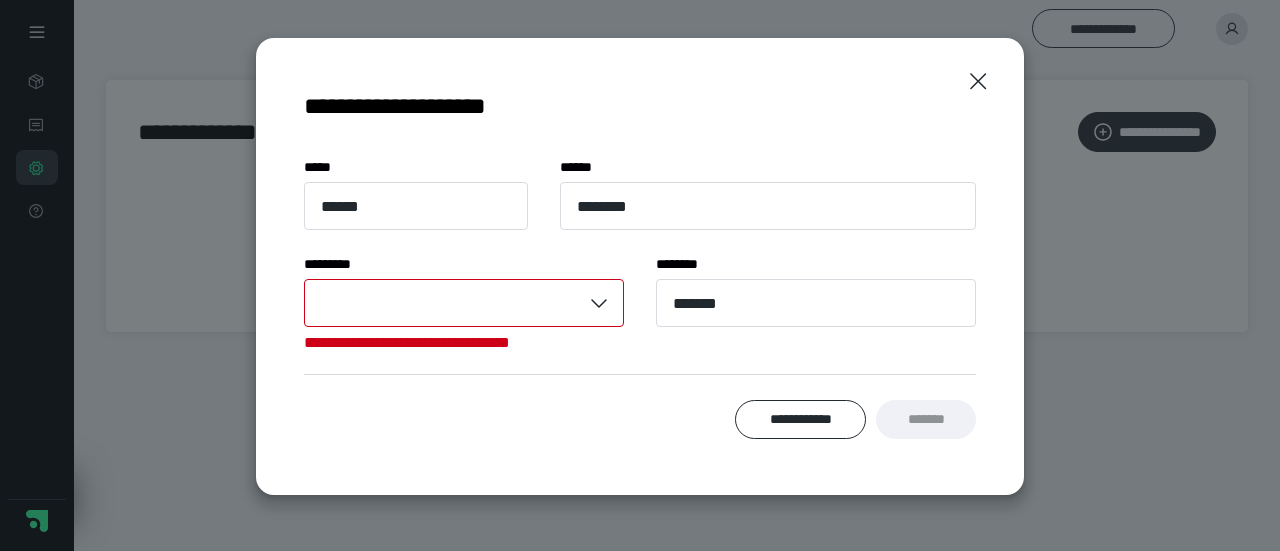 drag, startPoint x: 608, startPoint y: 423, endPoint x: 608, endPoint y: 473, distance: 50 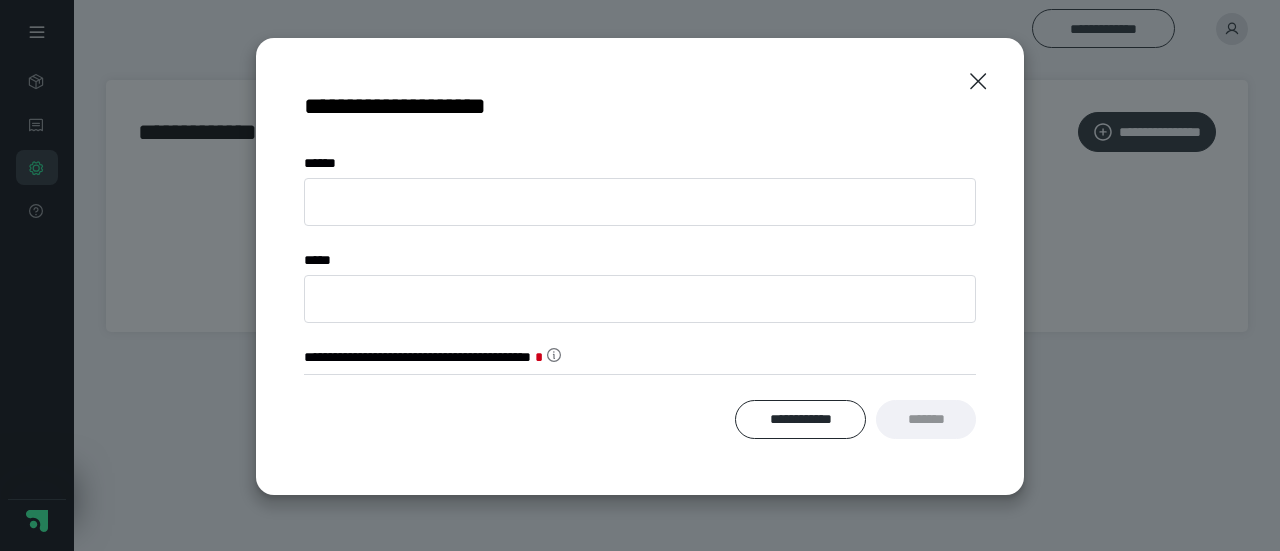 scroll, scrollTop: 460, scrollLeft: 0, axis: vertical 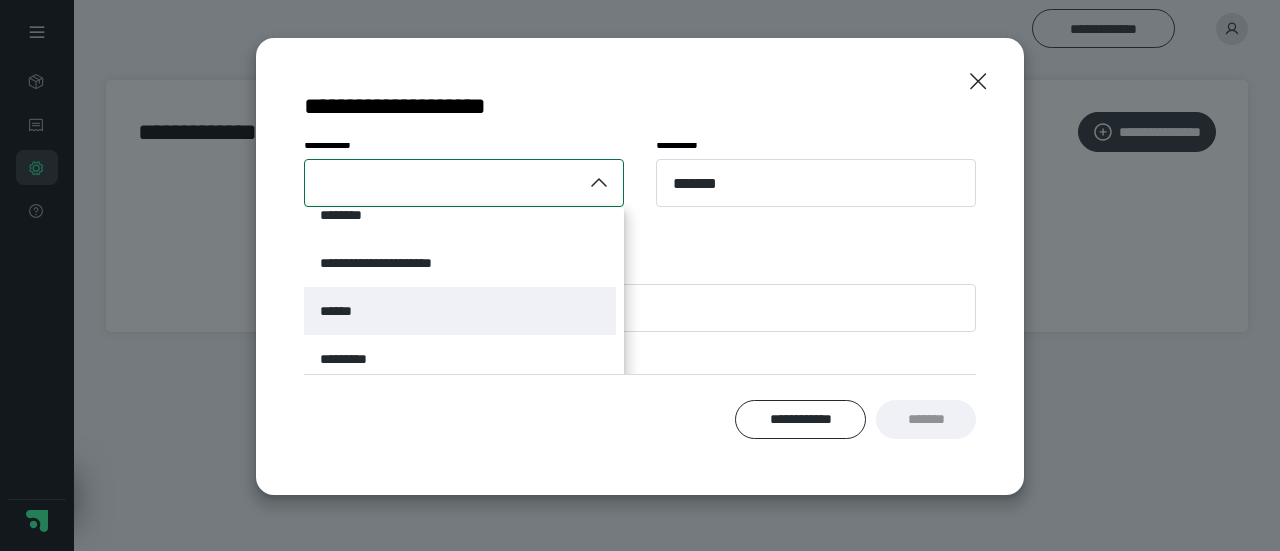 click on "******" at bounding box center [336, 311] 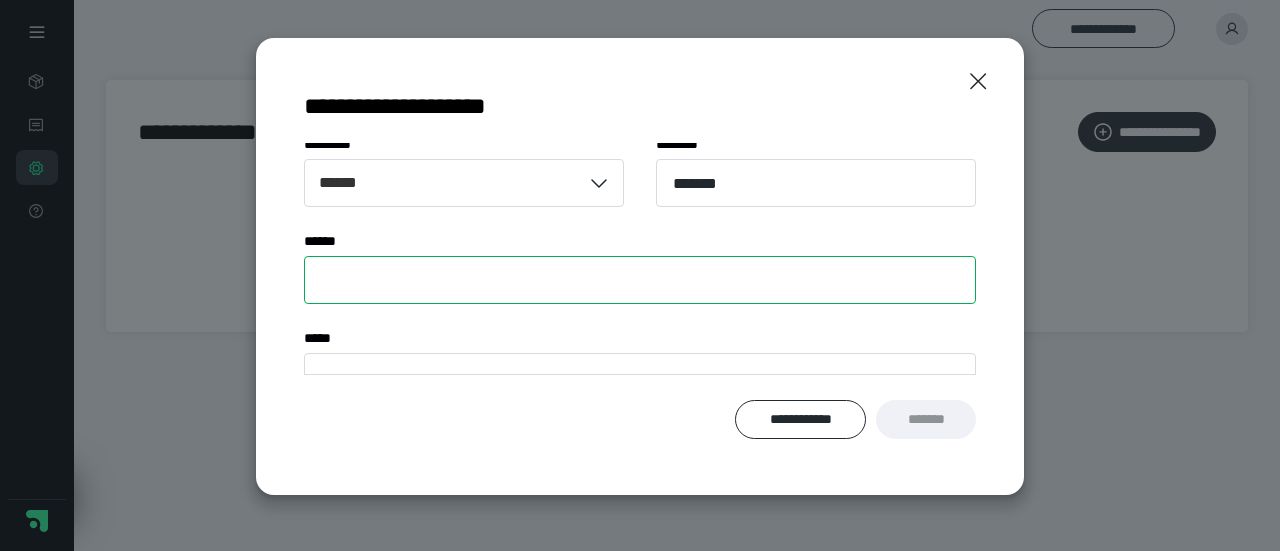 click on "**** *" at bounding box center [640, 280] 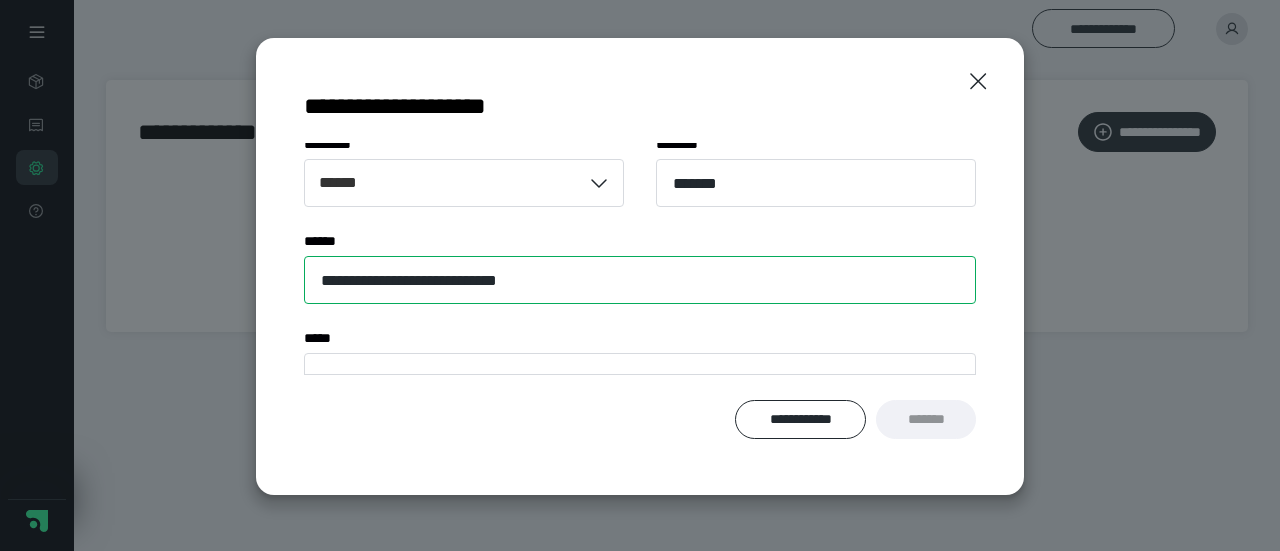 type on "**********" 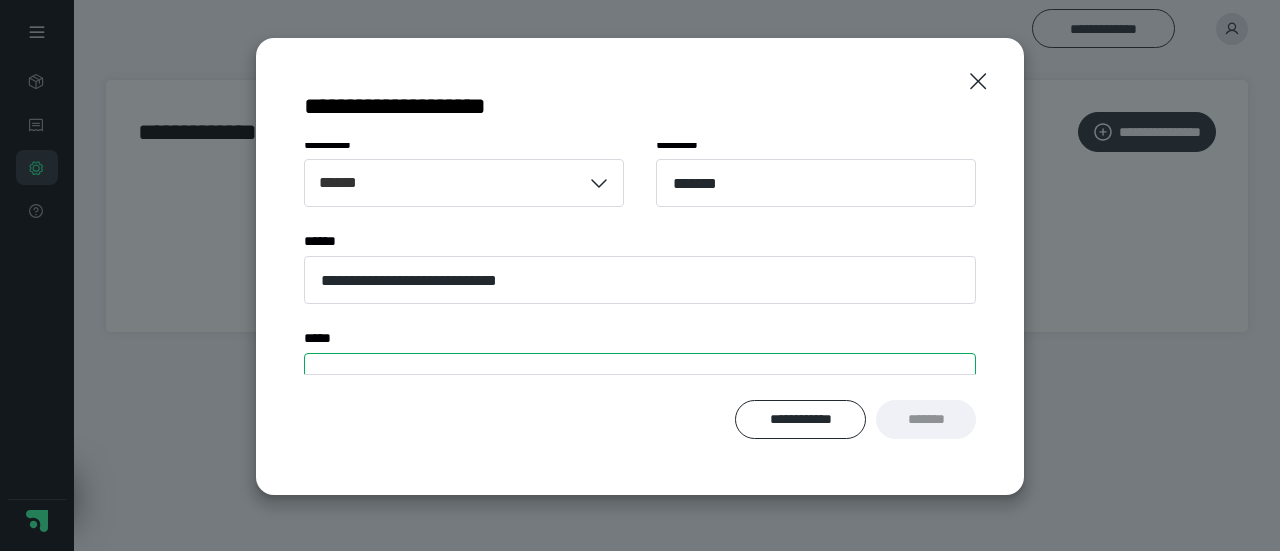 click on "*** *" at bounding box center [640, 377] 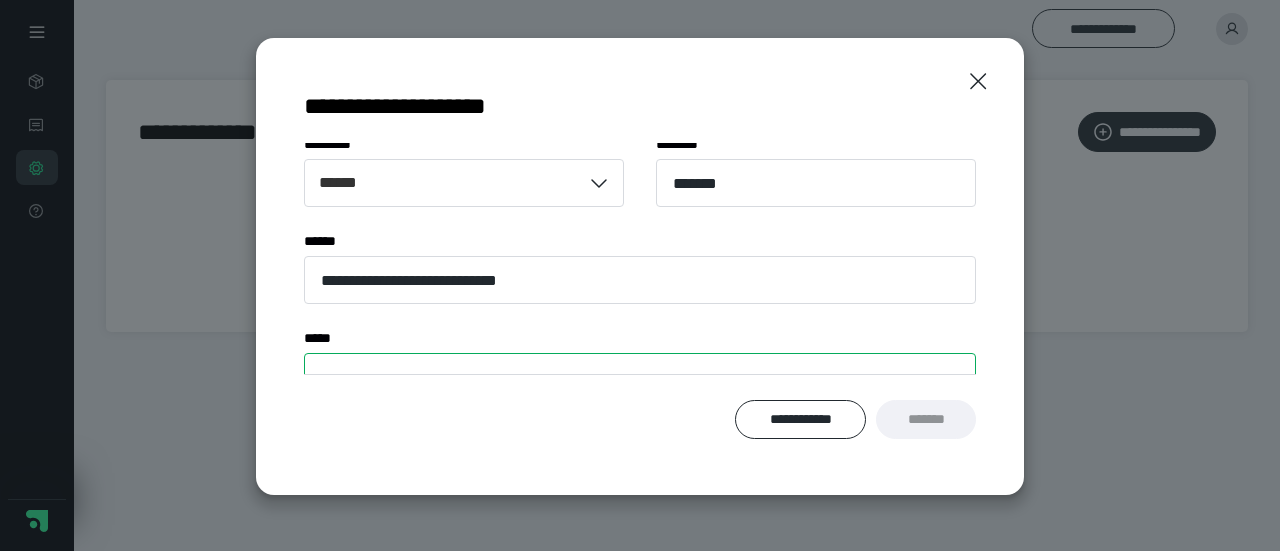 click on "*** *" at bounding box center (640, 377) 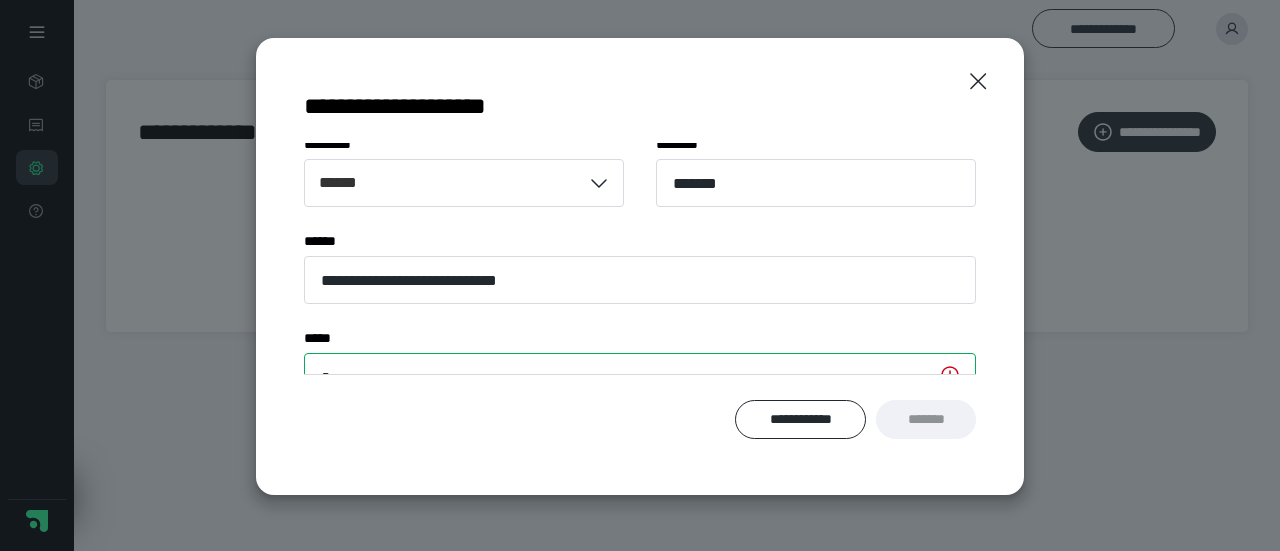 scroll, scrollTop: 313, scrollLeft: 0, axis: vertical 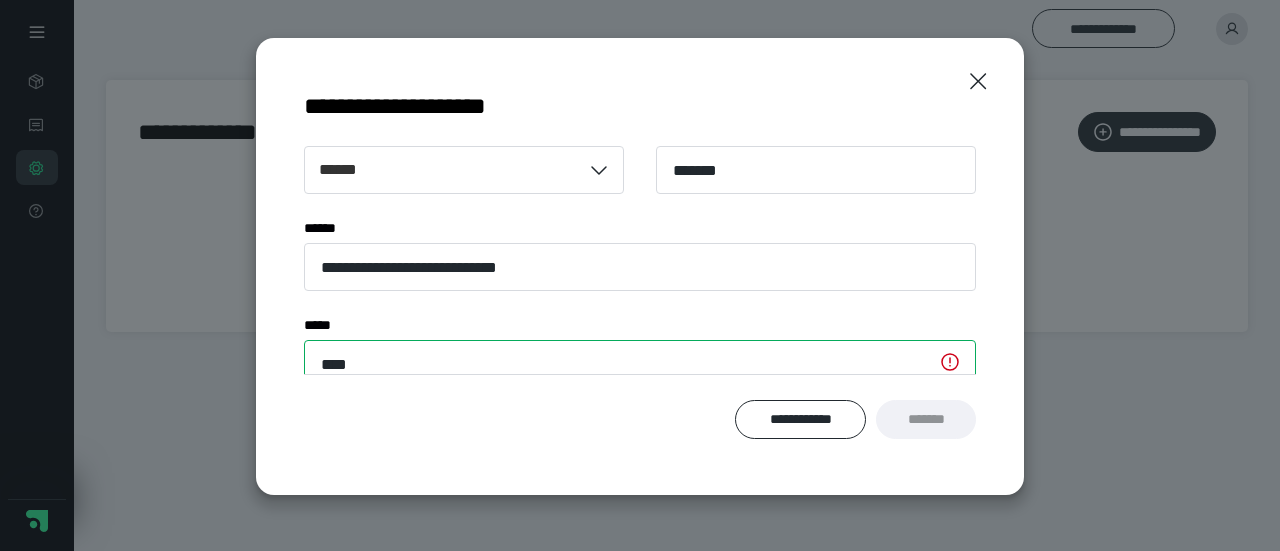 click on "**********" at bounding box center [640, 267] 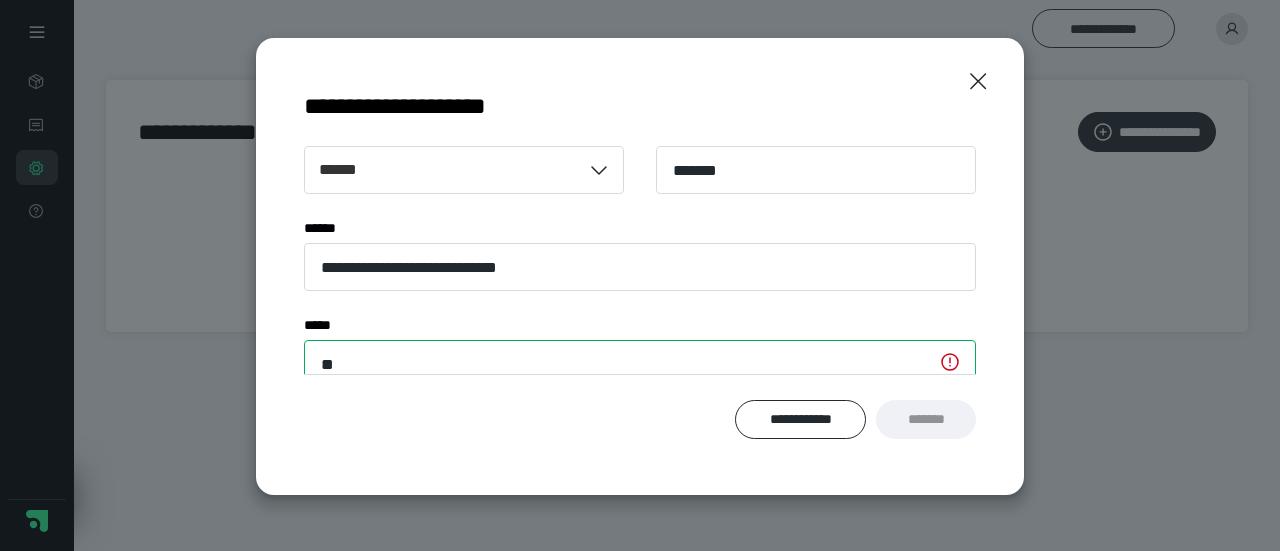 type on "*" 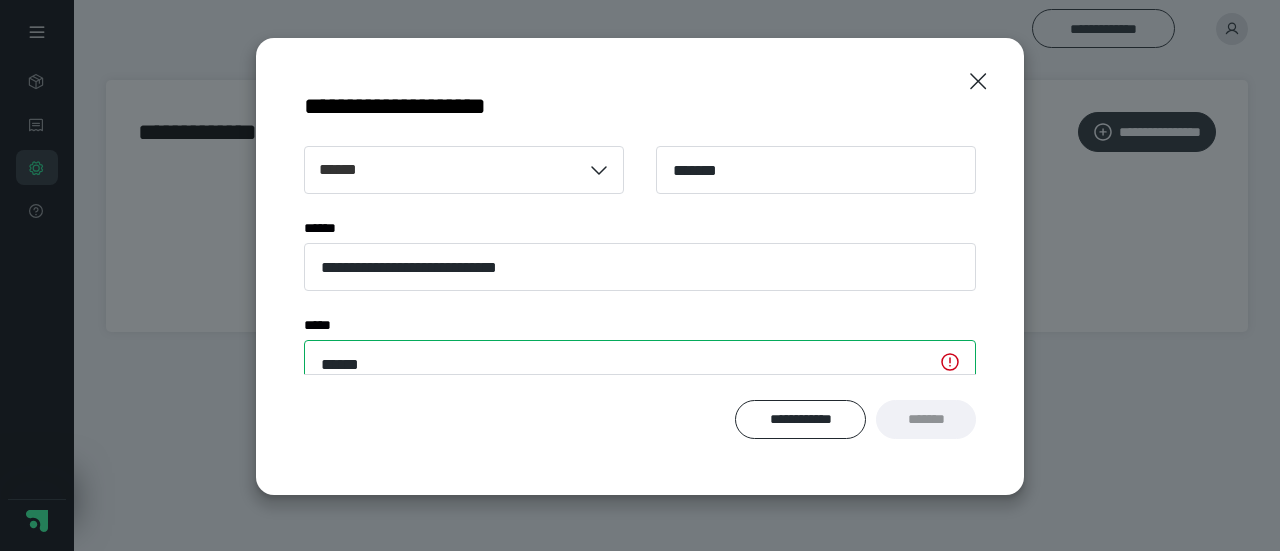 type on "******" 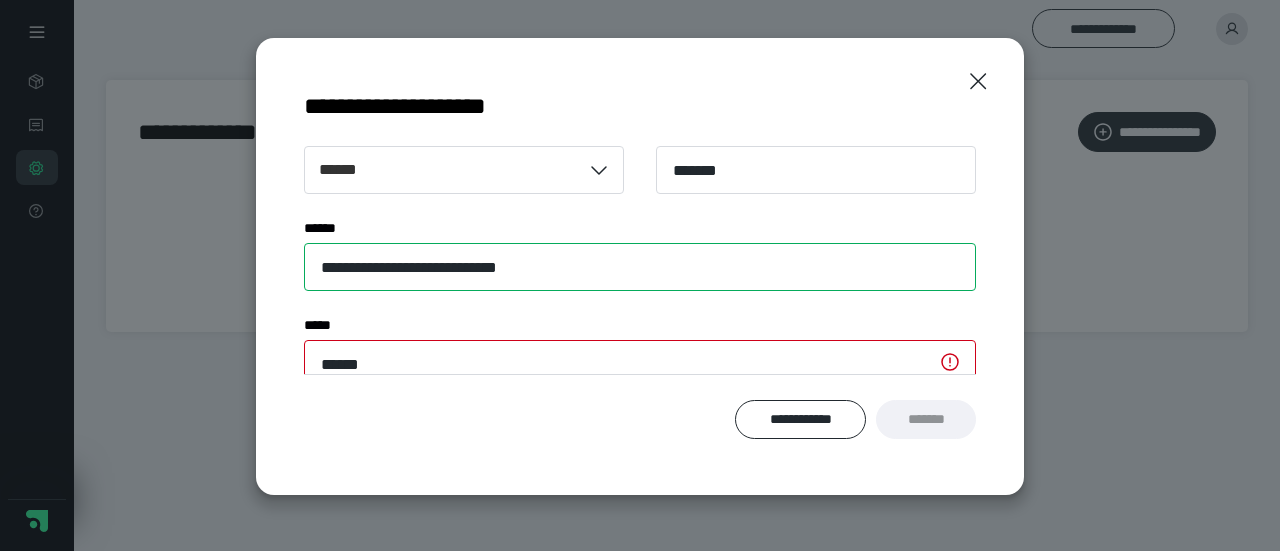 click on "**********" at bounding box center [640, 267] 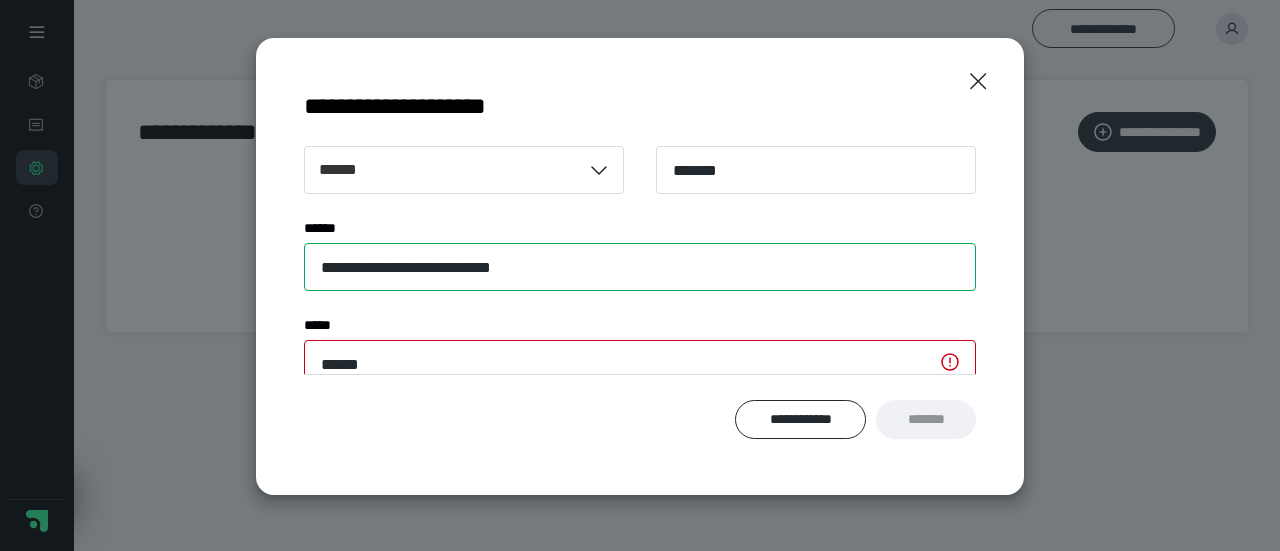 type on "**********" 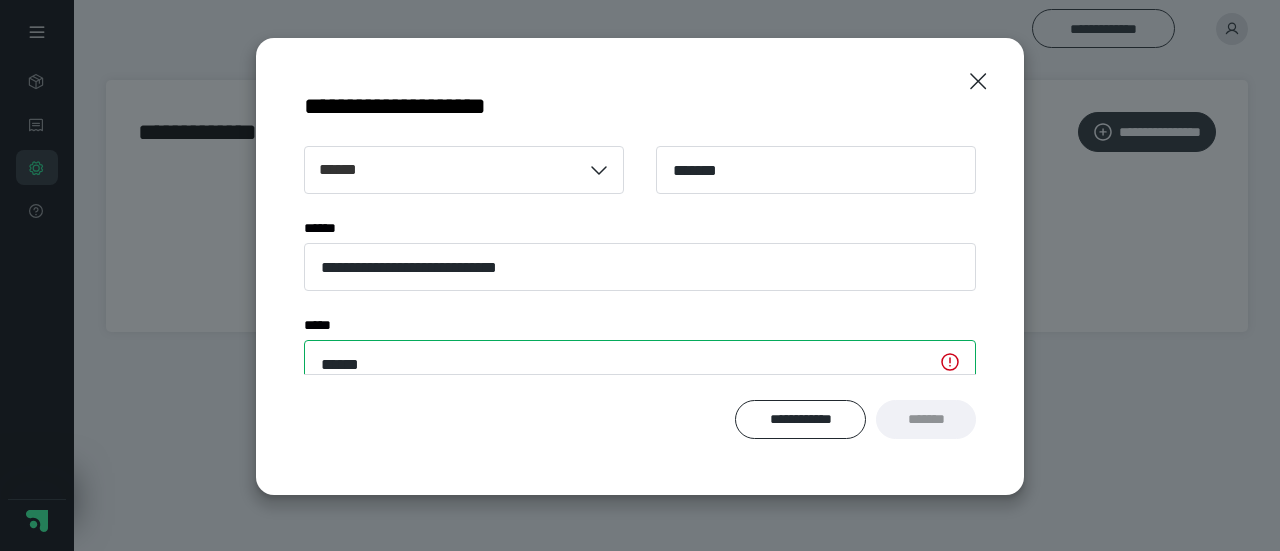 click on "******" at bounding box center (640, 364) 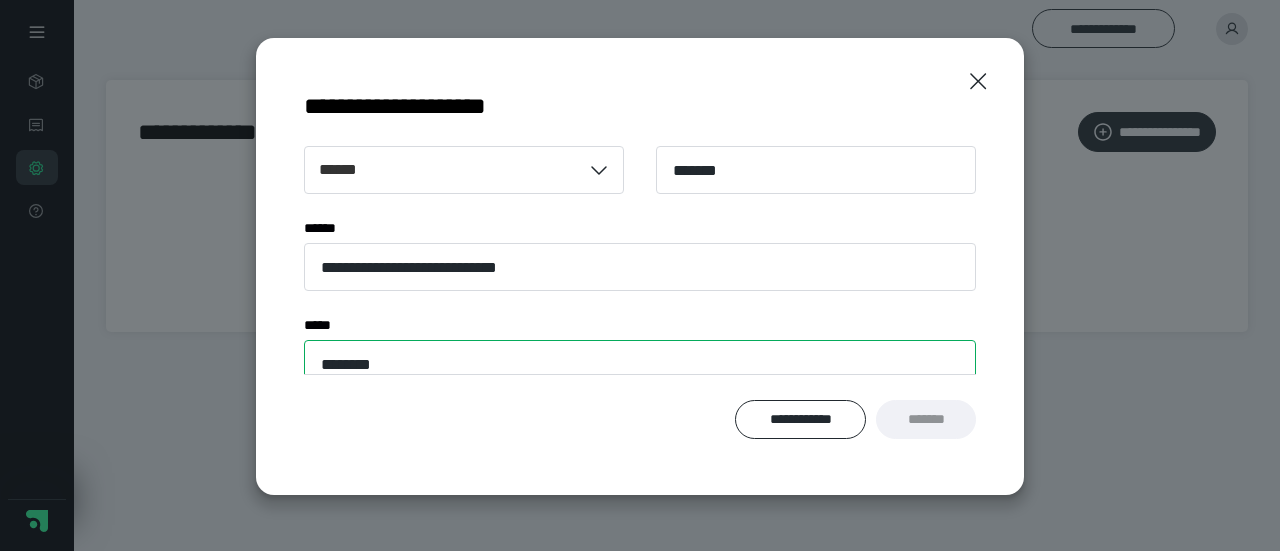 type on "********" 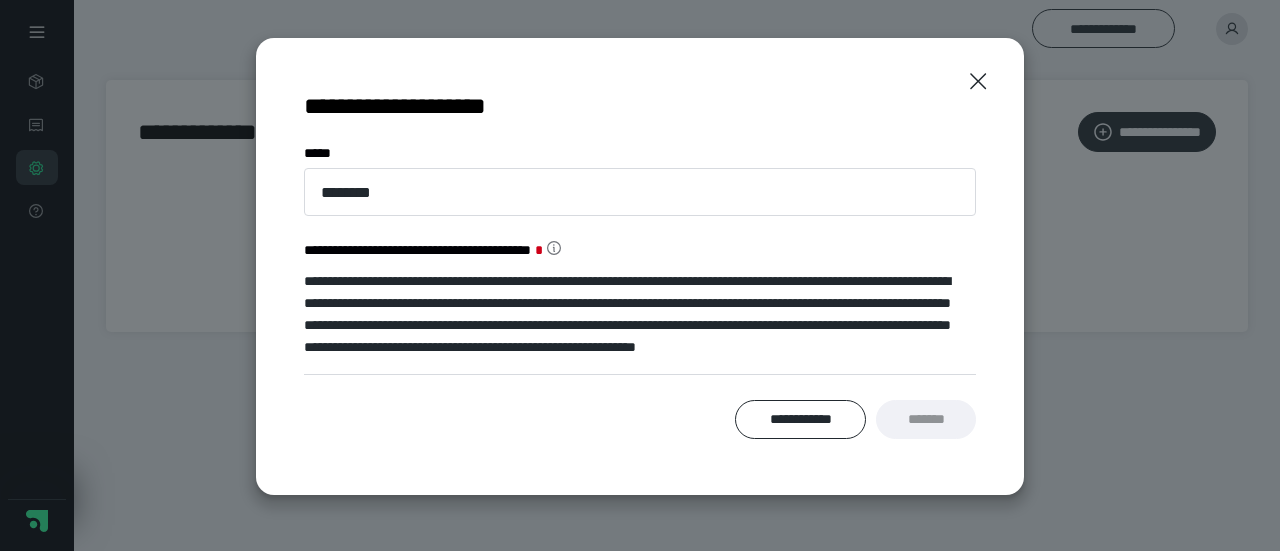 scroll, scrollTop: 546, scrollLeft: 0, axis: vertical 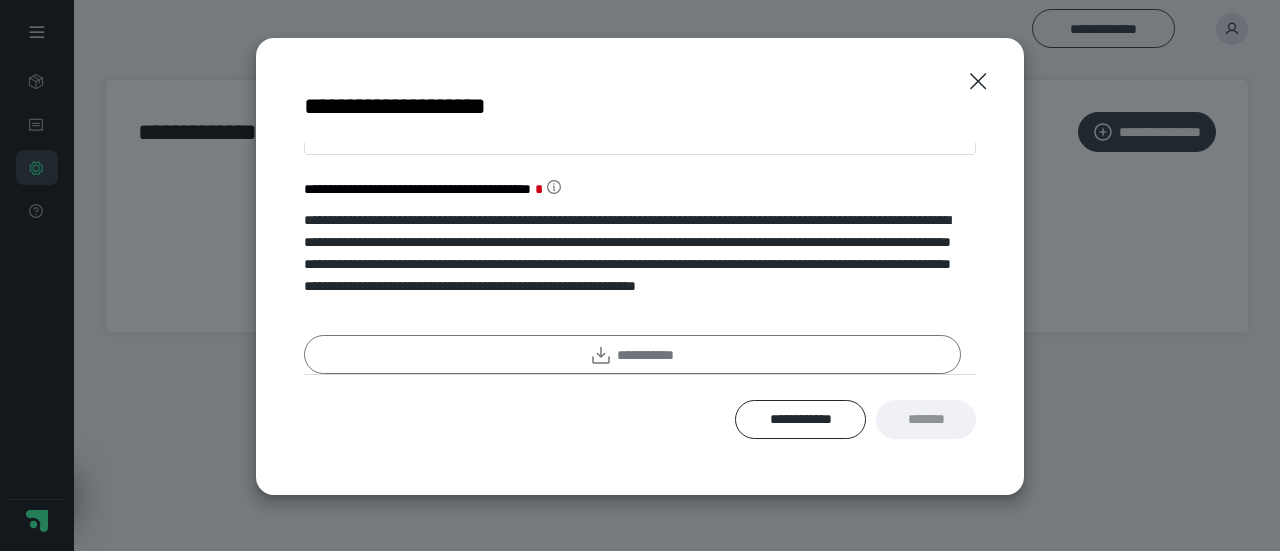 click on "**********" at bounding box center (645, 355) 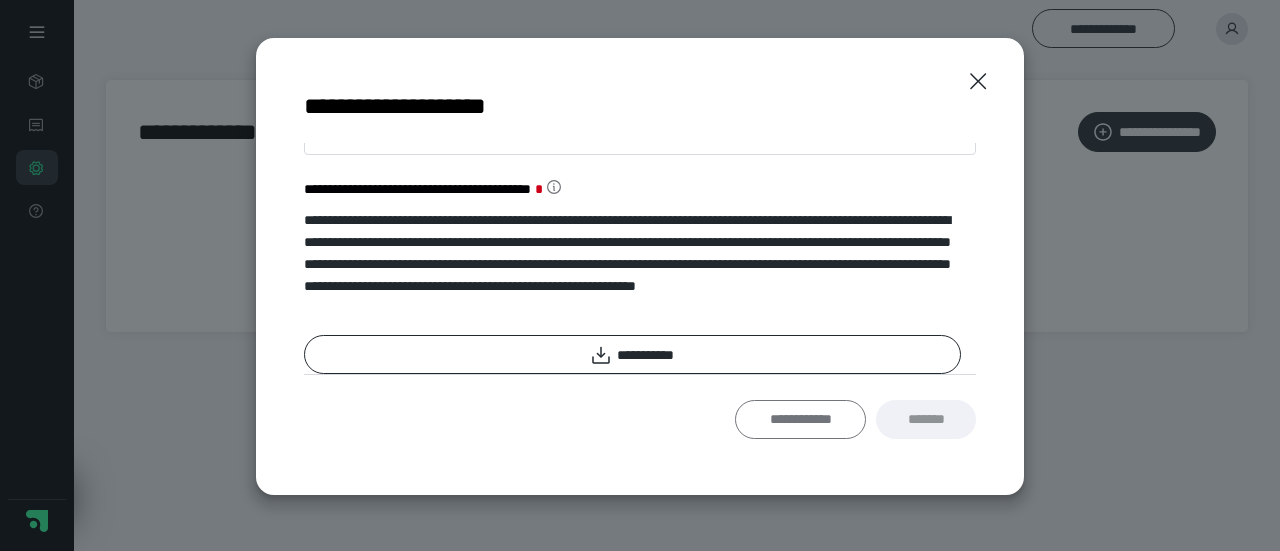 click on "**********" at bounding box center [801, 419] 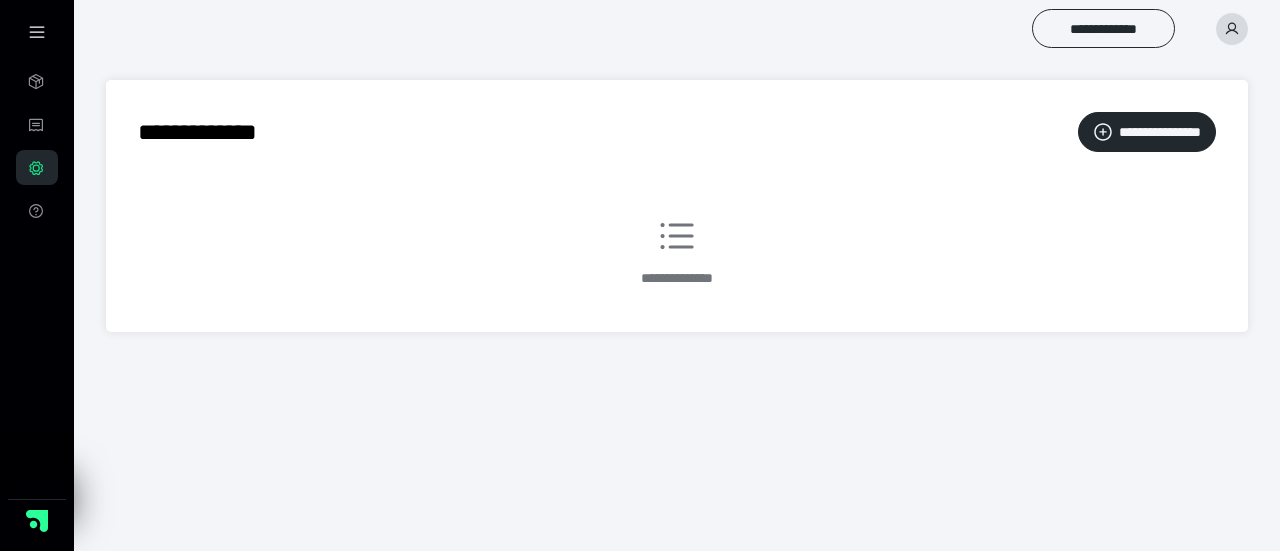 click 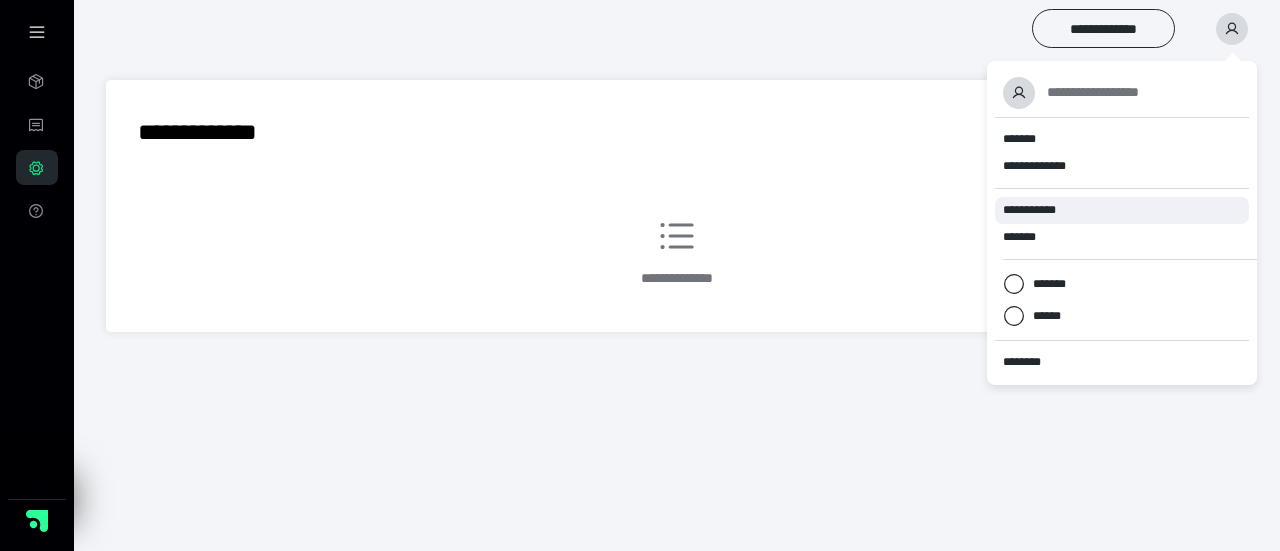 click on "**********" at bounding box center [1029, 210] 